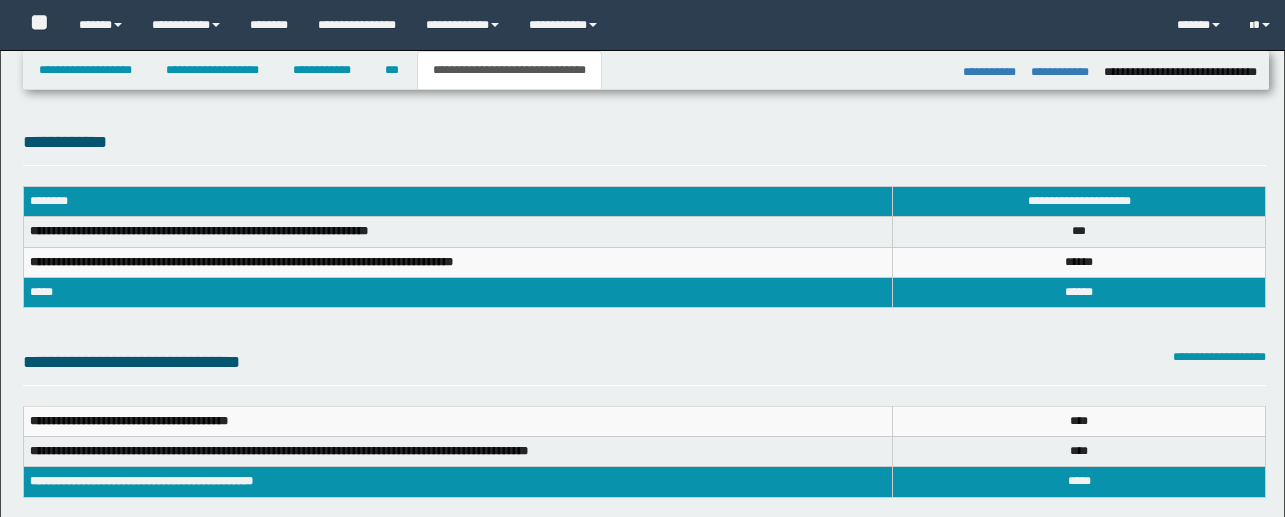 select on "*" 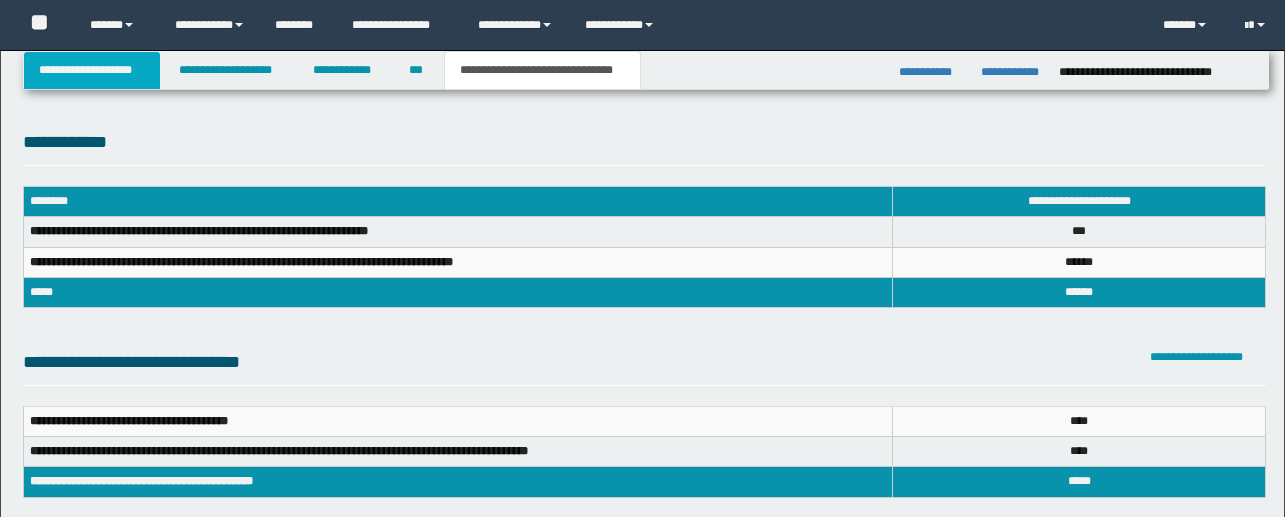 scroll, scrollTop: 1533, scrollLeft: 0, axis: vertical 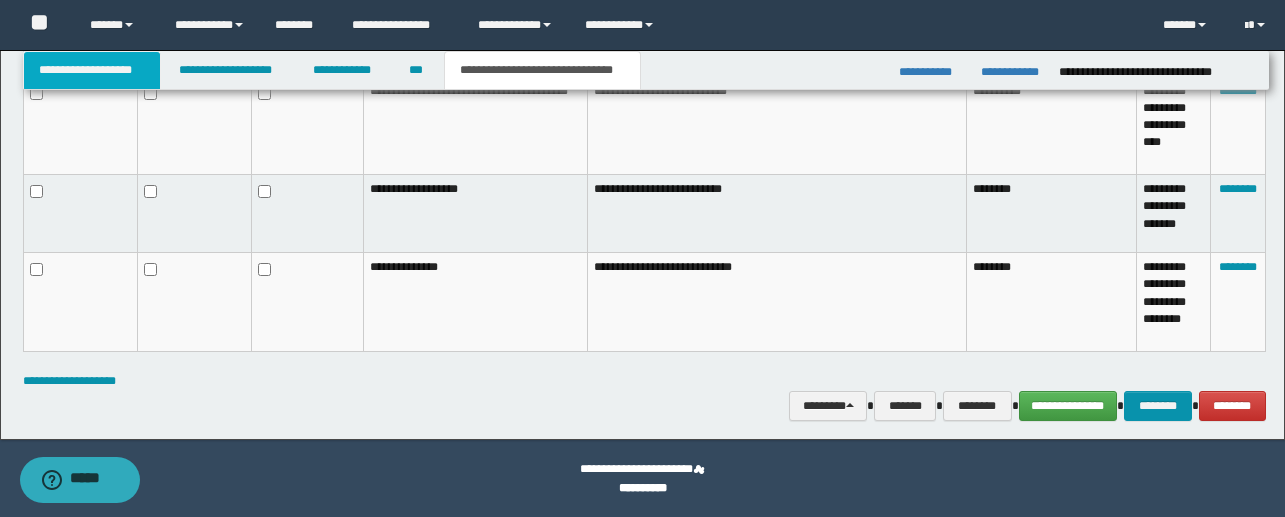 click on "**********" at bounding box center [92, 70] 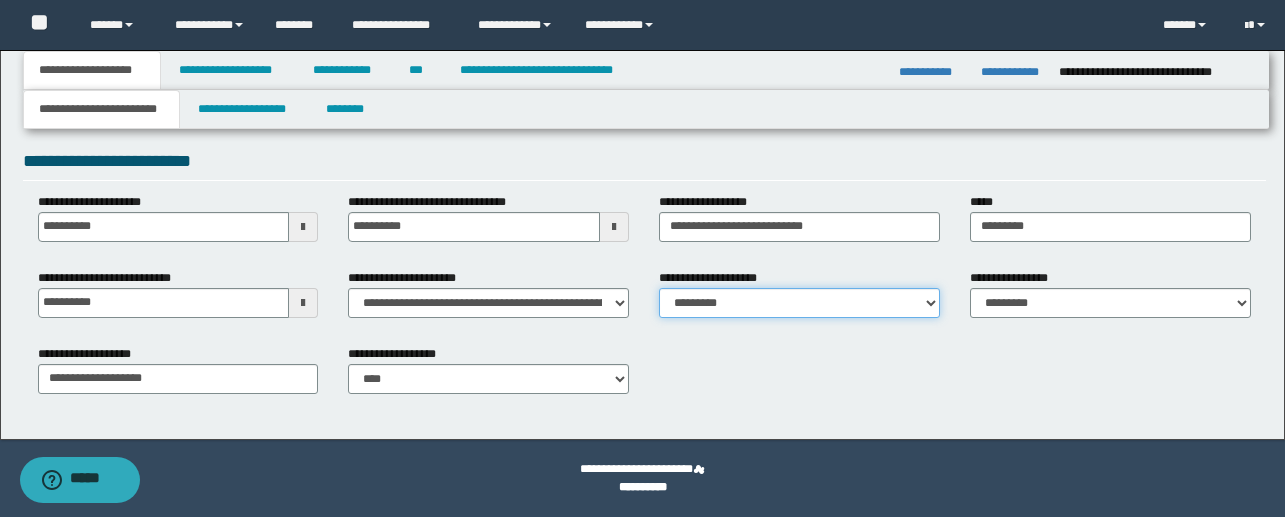click on "**********" at bounding box center (799, 303) 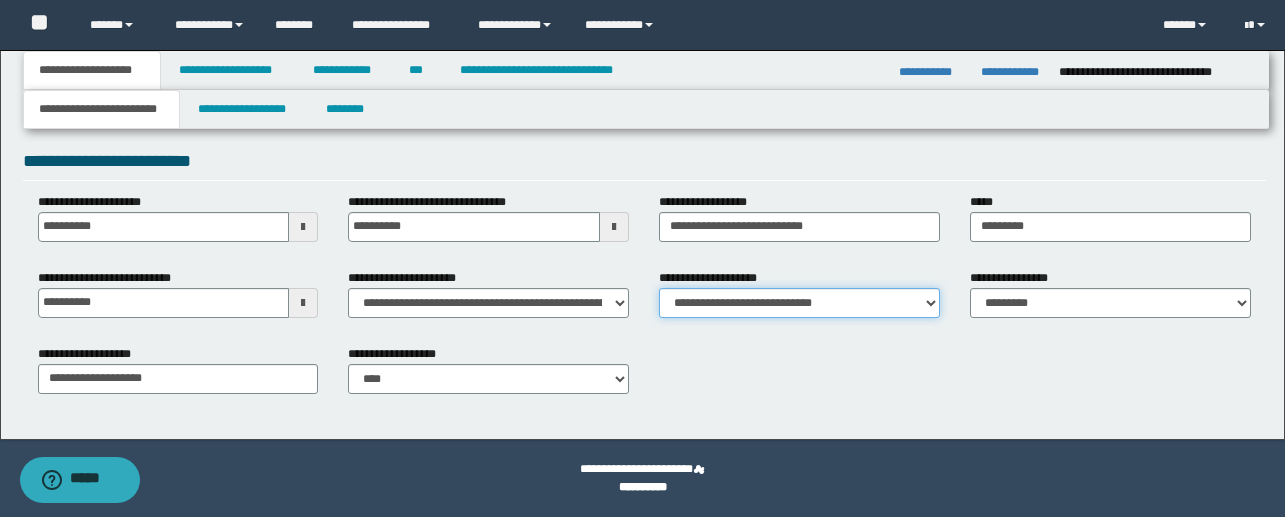 click on "**********" at bounding box center (799, 303) 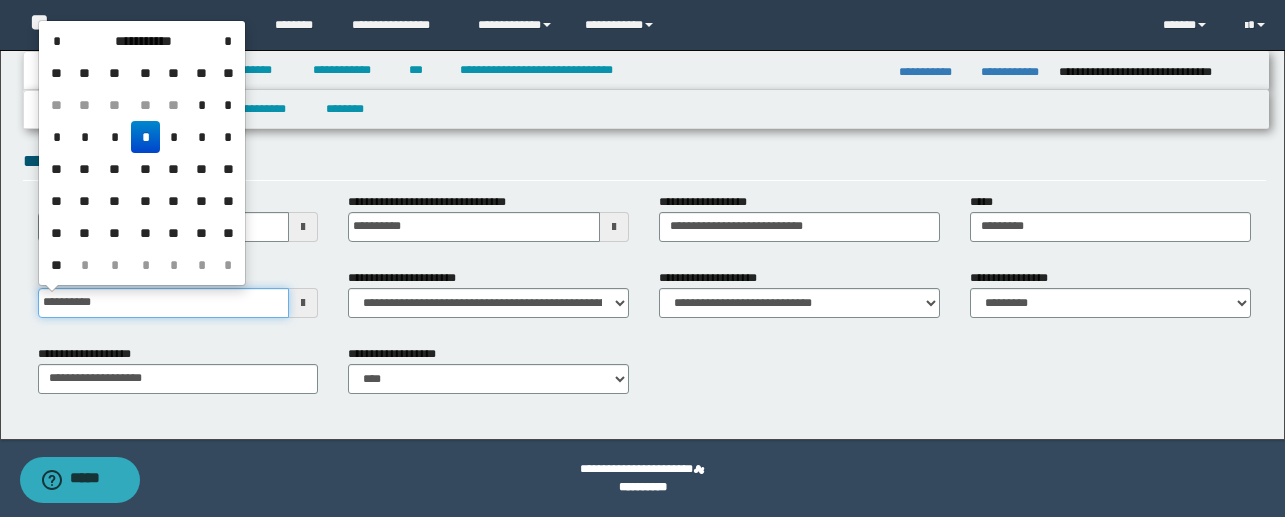 click on "**********" at bounding box center [164, 303] 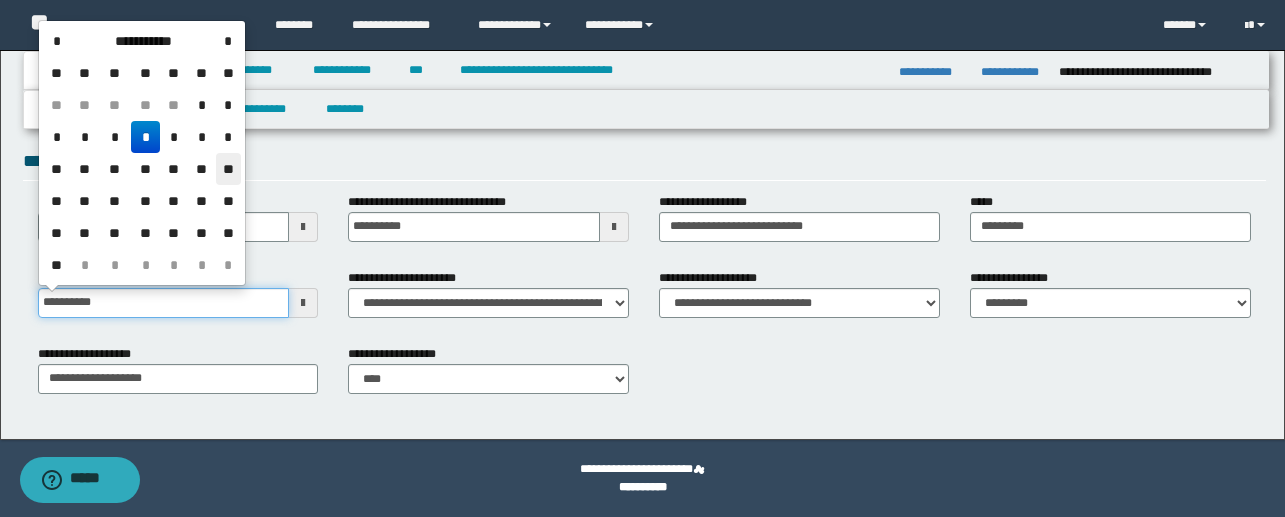 scroll, scrollTop: 0, scrollLeft: 0, axis: both 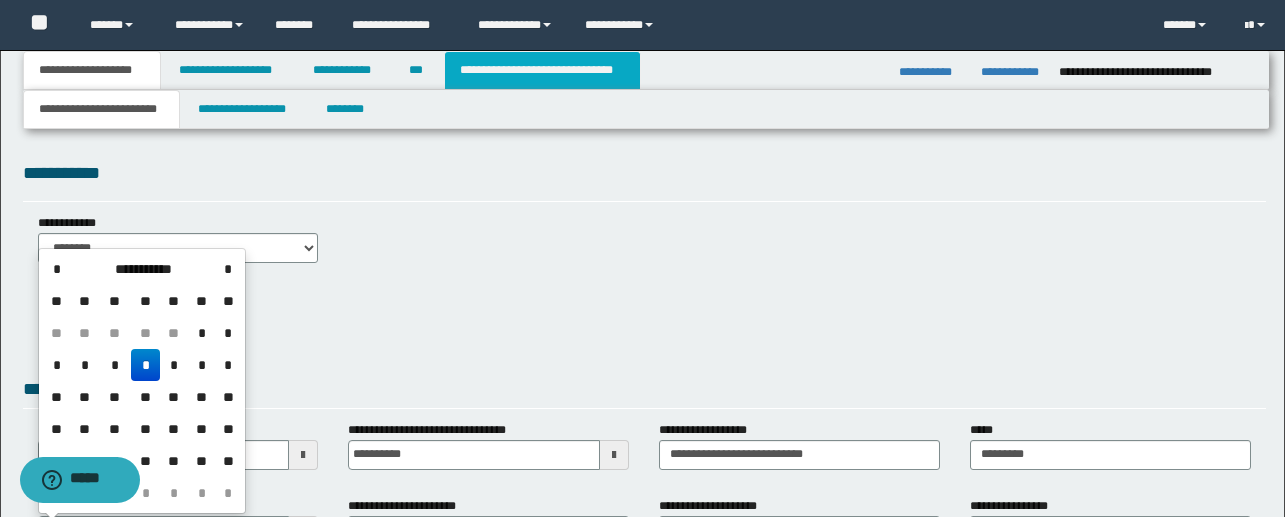 click on "**********" at bounding box center (542, 70) 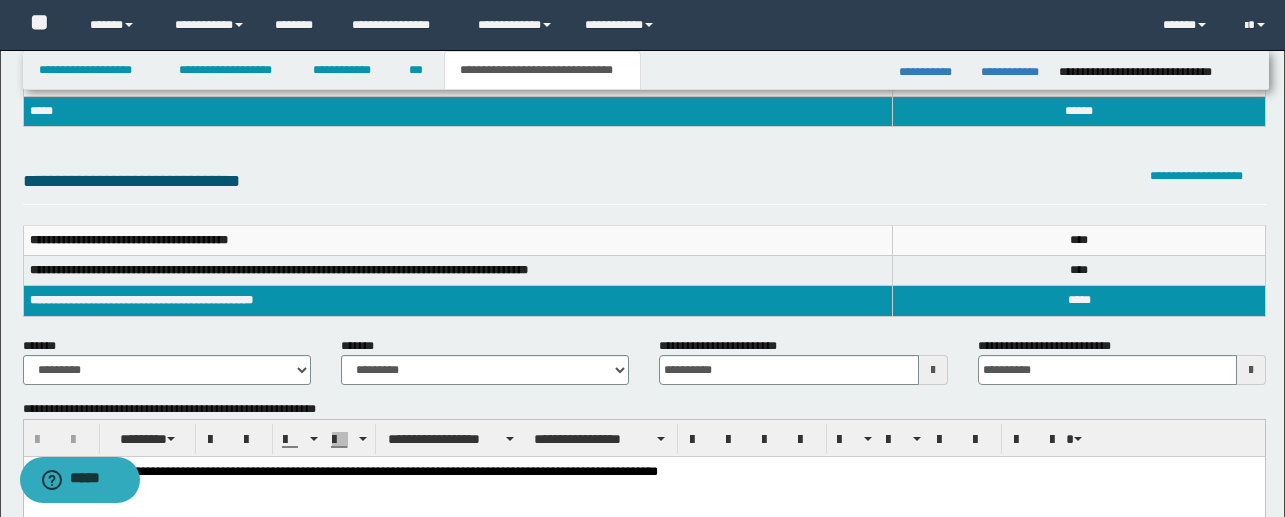 scroll, scrollTop: 182, scrollLeft: 0, axis: vertical 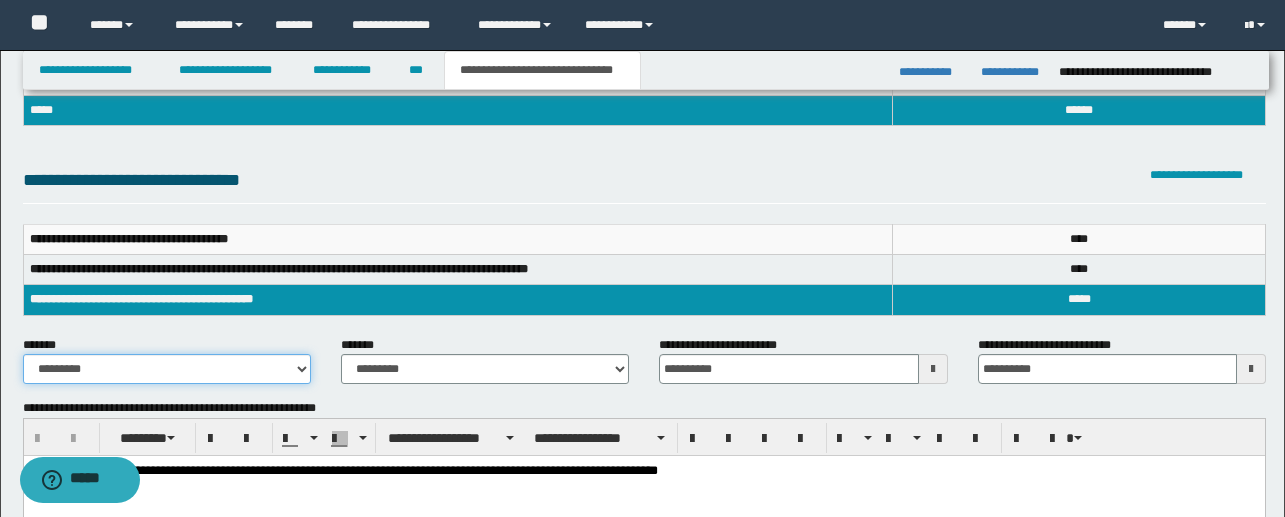 click on "**********" at bounding box center [167, 369] 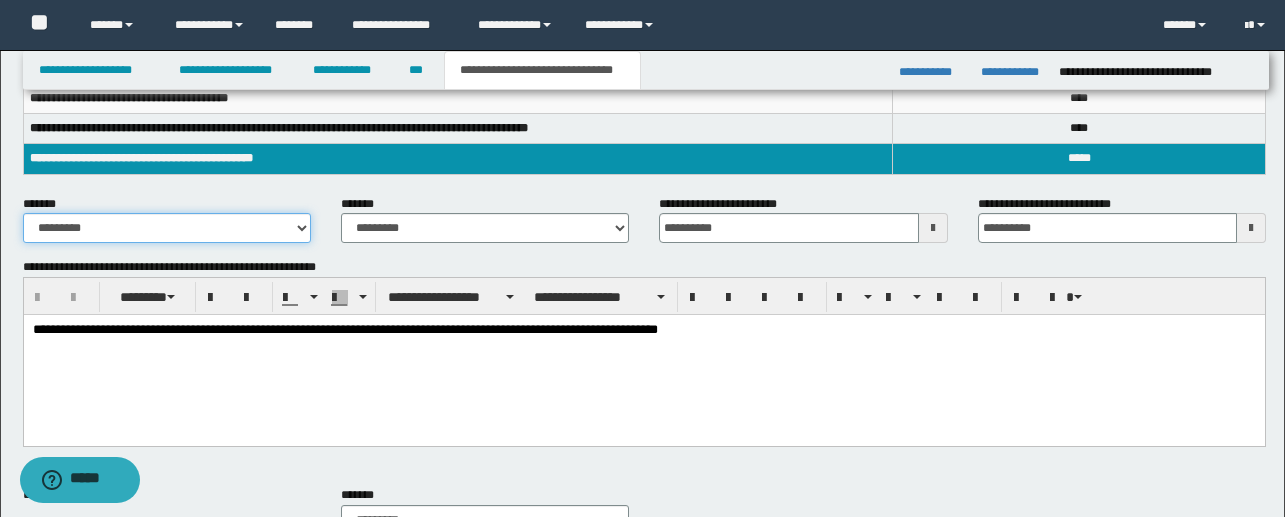 scroll, scrollTop: 325, scrollLeft: 0, axis: vertical 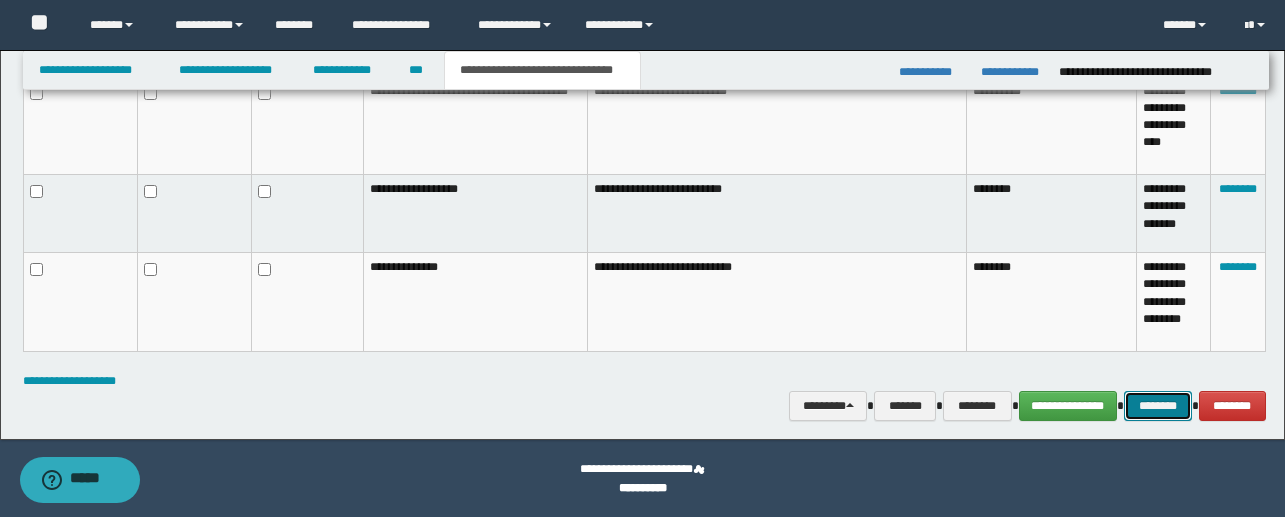 click on "********" at bounding box center [1158, 406] 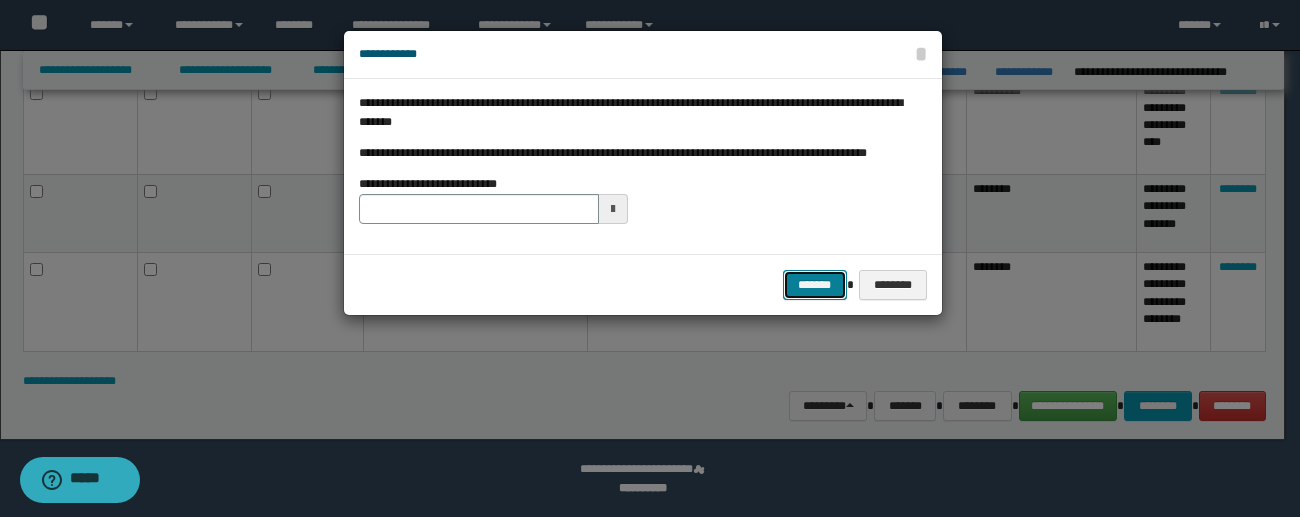 click on "*******" at bounding box center (815, 285) 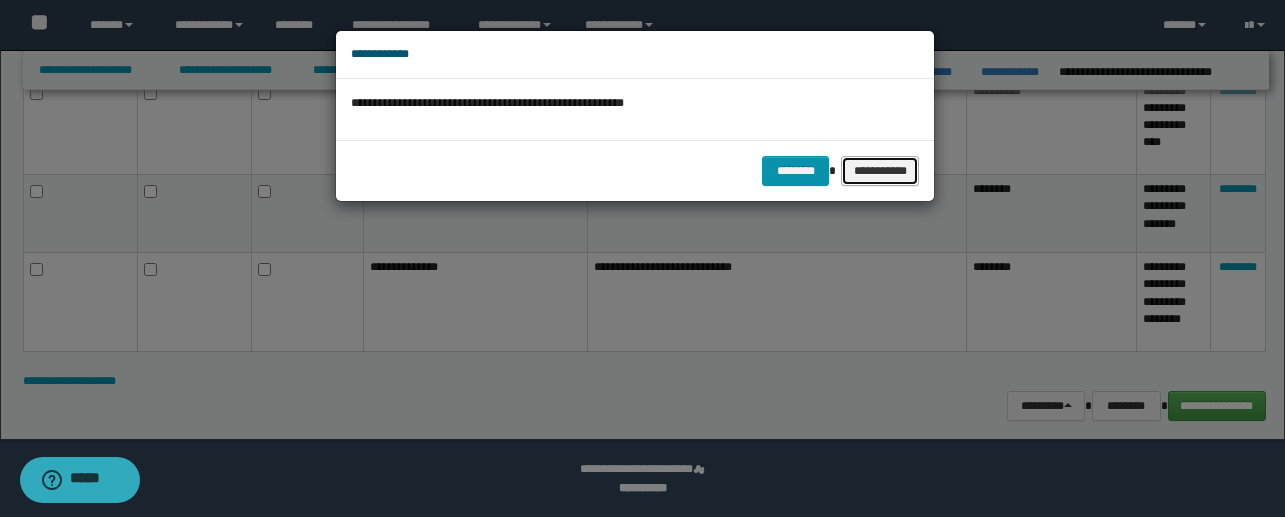 click on "**********" at bounding box center [880, 171] 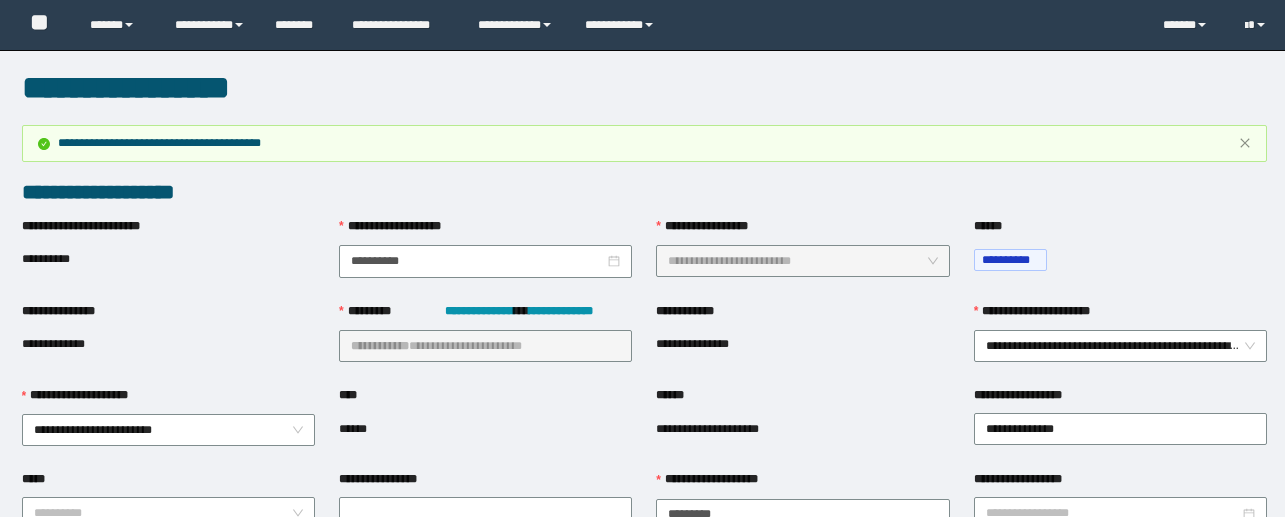 scroll, scrollTop: 0, scrollLeft: 0, axis: both 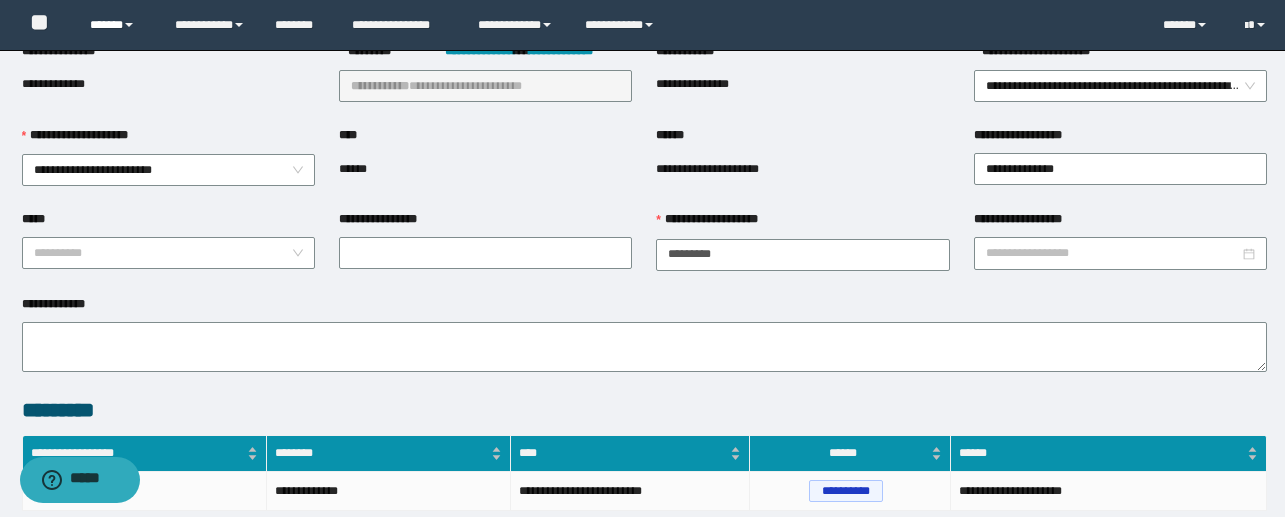 click on "******" at bounding box center [117, 25] 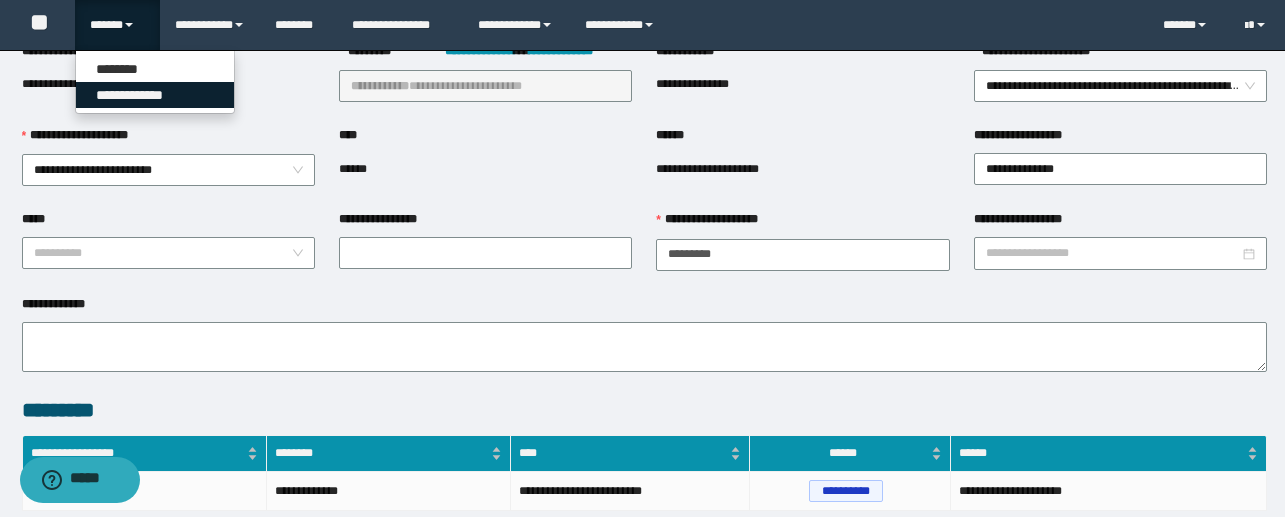 click on "**********" at bounding box center (155, 95) 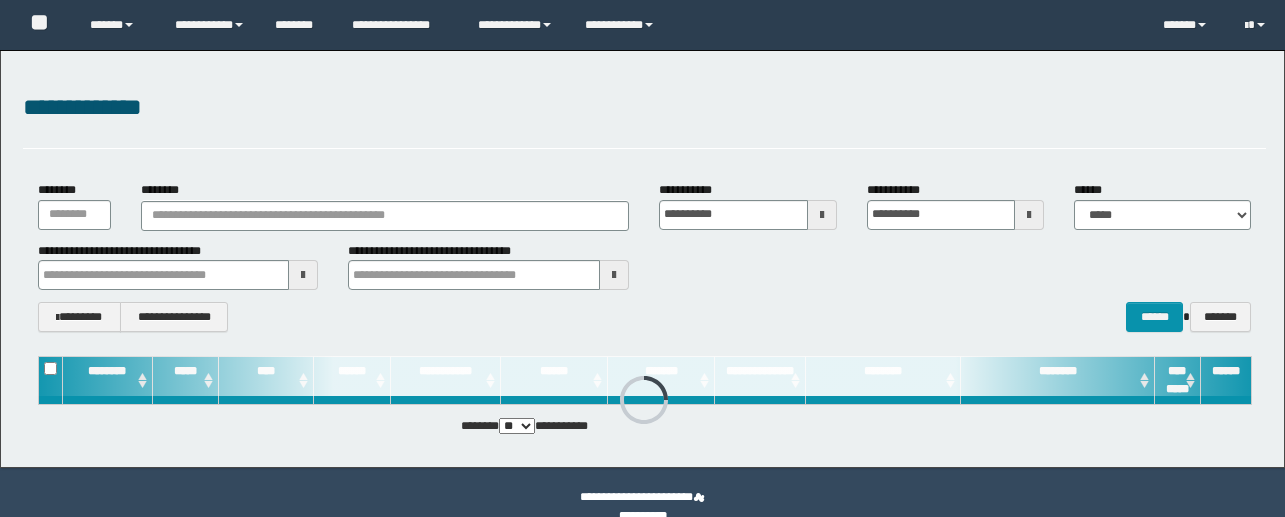 scroll, scrollTop: 0, scrollLeft: 0, axis: both 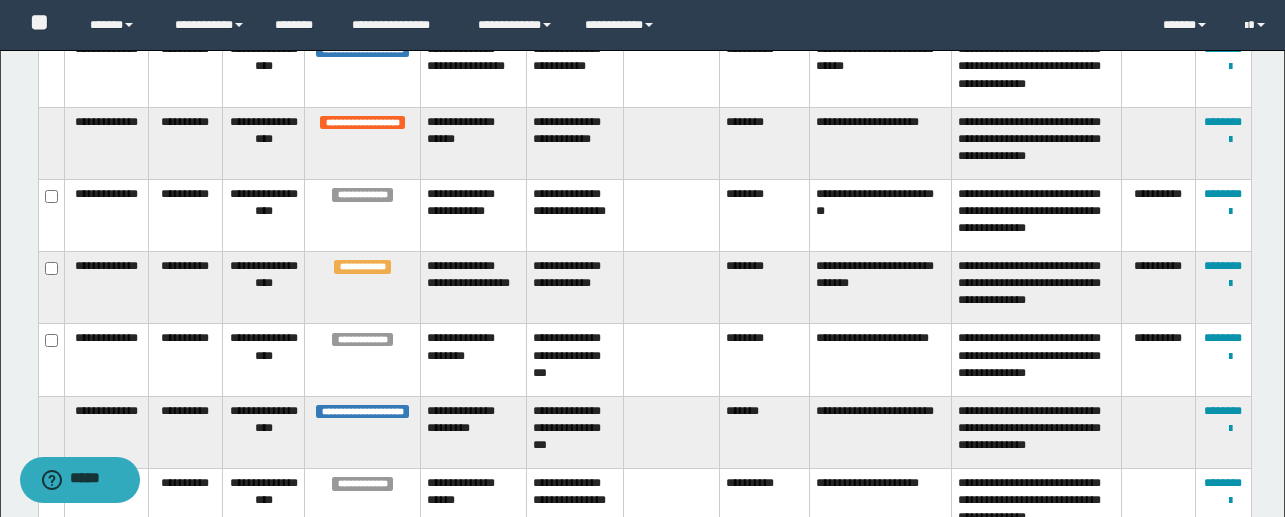 click on "********" at bounding box center (764, 288) 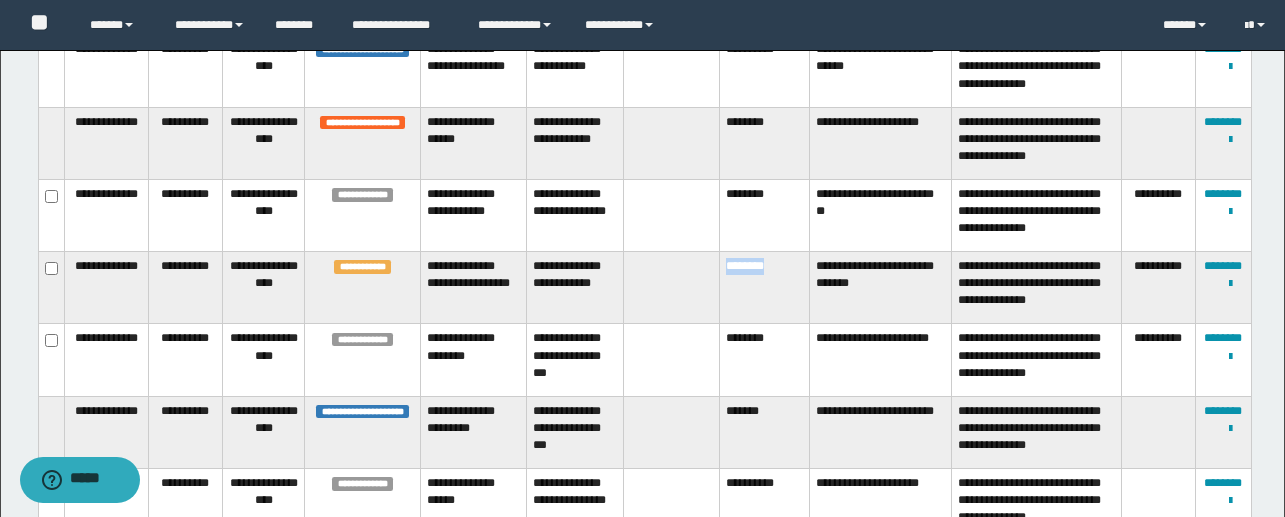 click on "********" at bounding box center [764, 288] 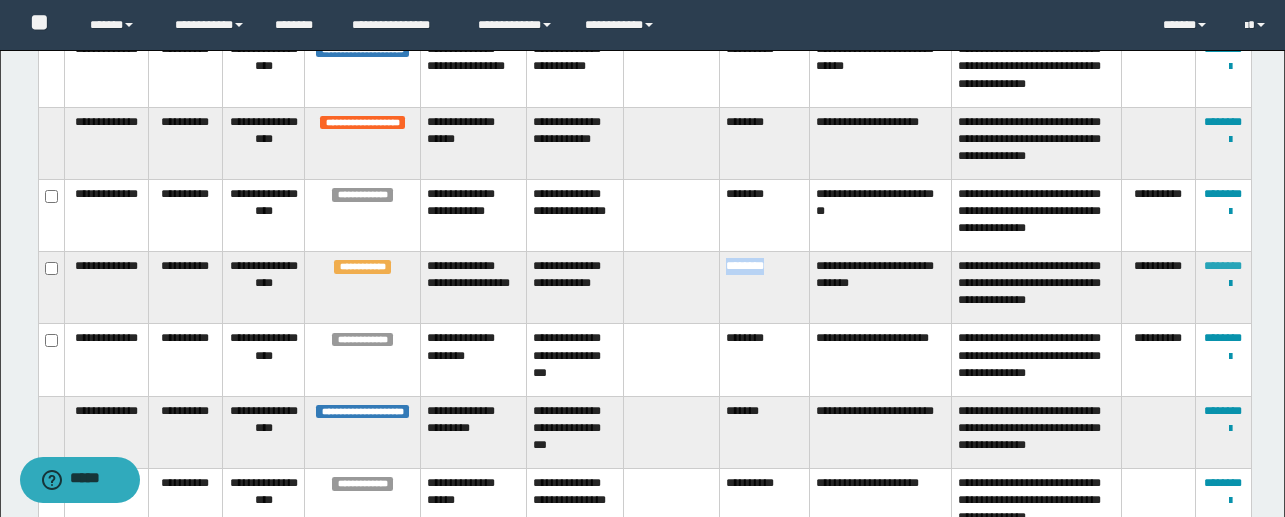 click on "********" at bounding box center (1223, 266) 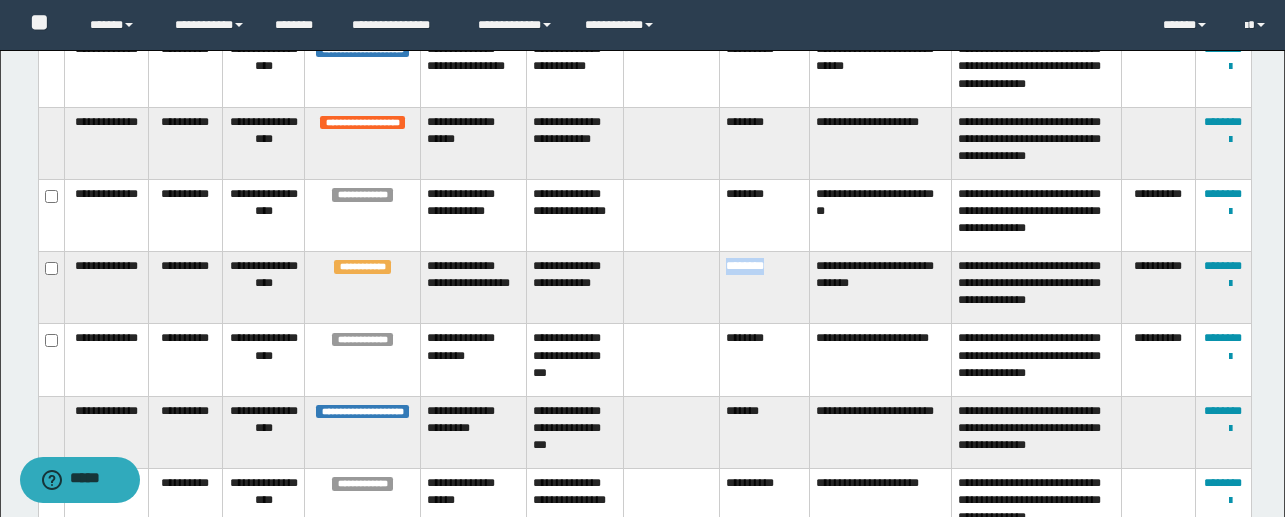 click on "********" at bounding box center (764, 288) 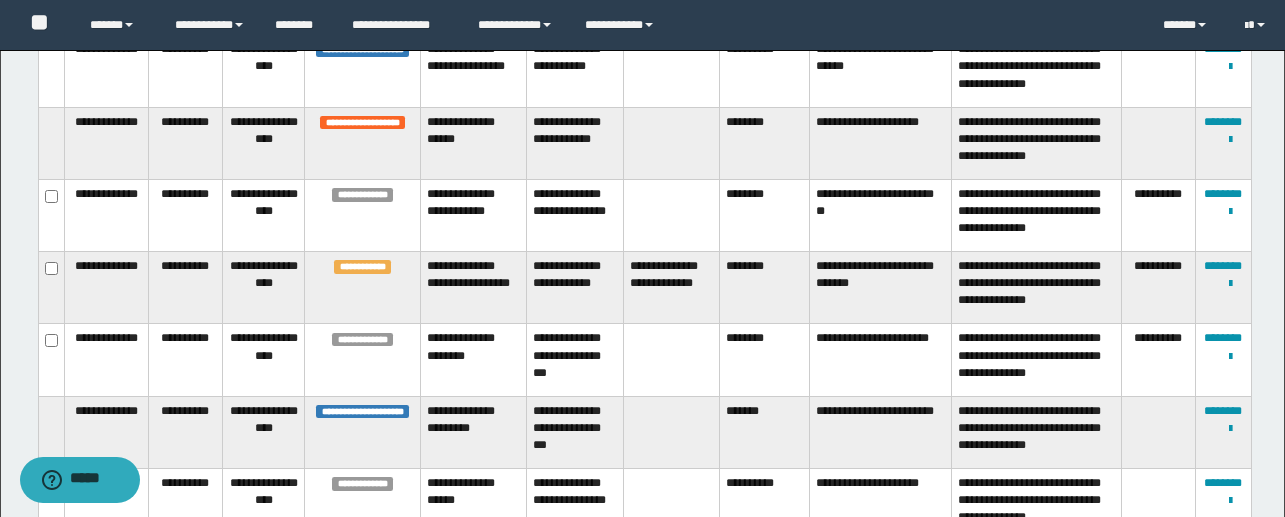 click on "********" at bounding box center (764, 288) 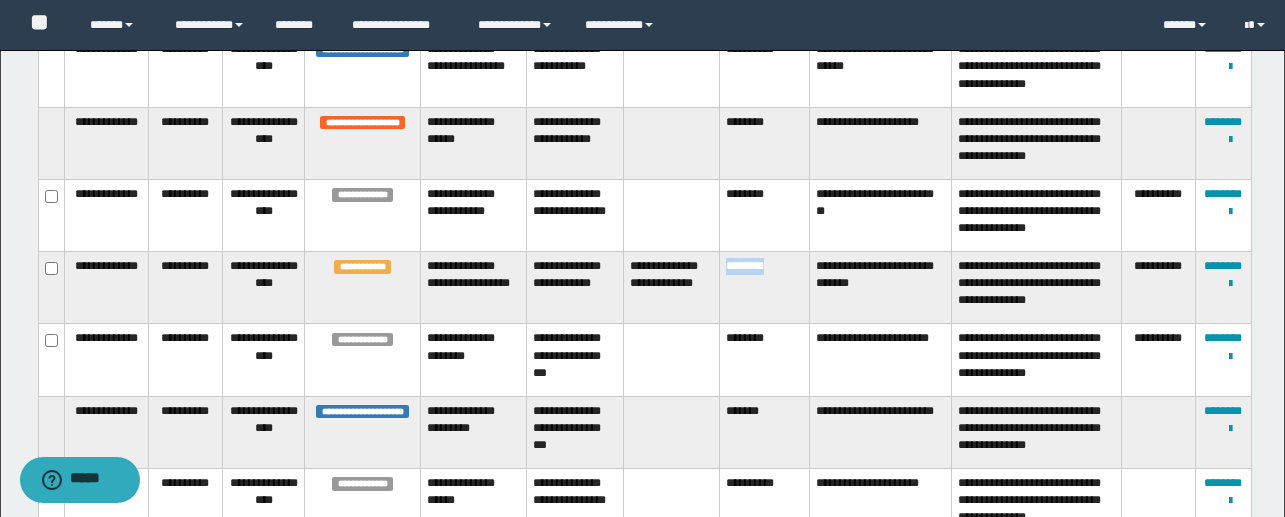 click on "********" at bounding box center (764, 288) 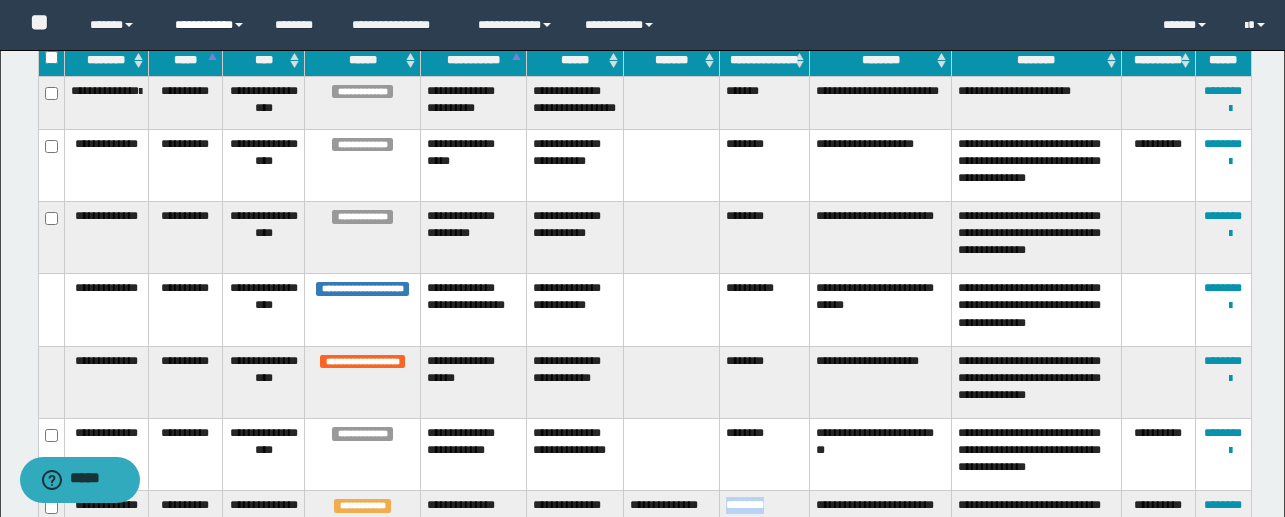 scroll, scrollTop: 277, scrollLeft: 0, axis: vertical 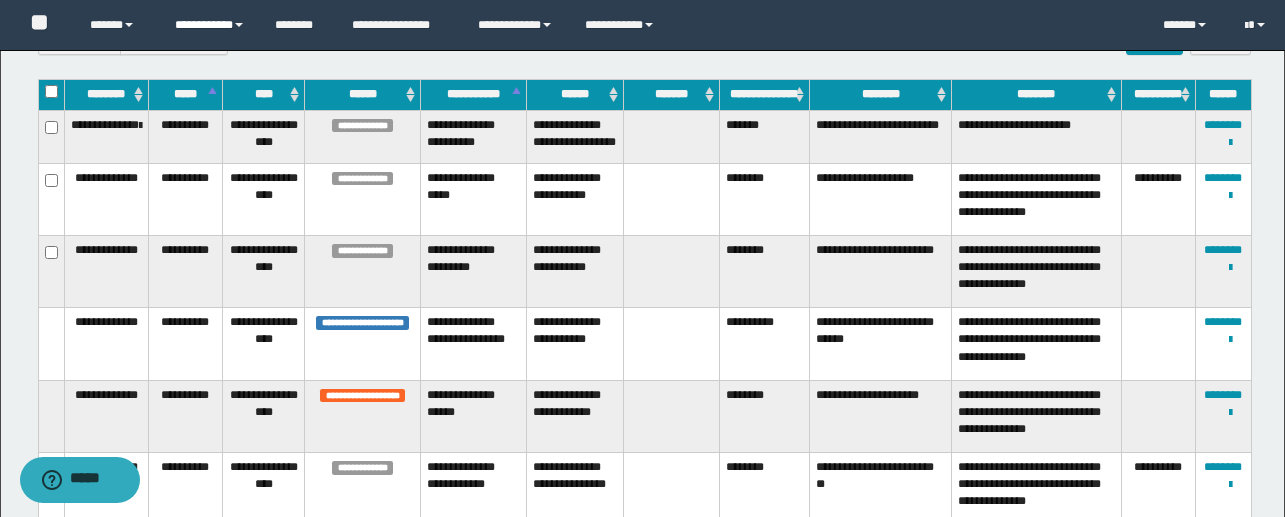 click on "**********" at bounding box center (210, 25) 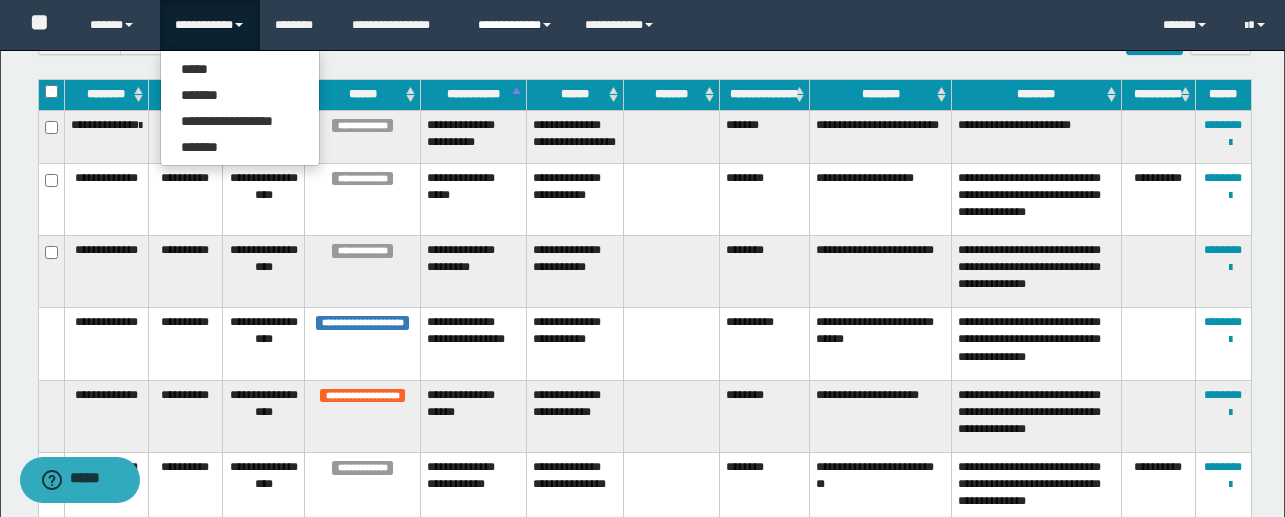 click on "**********" at bounding box center [516, 25] 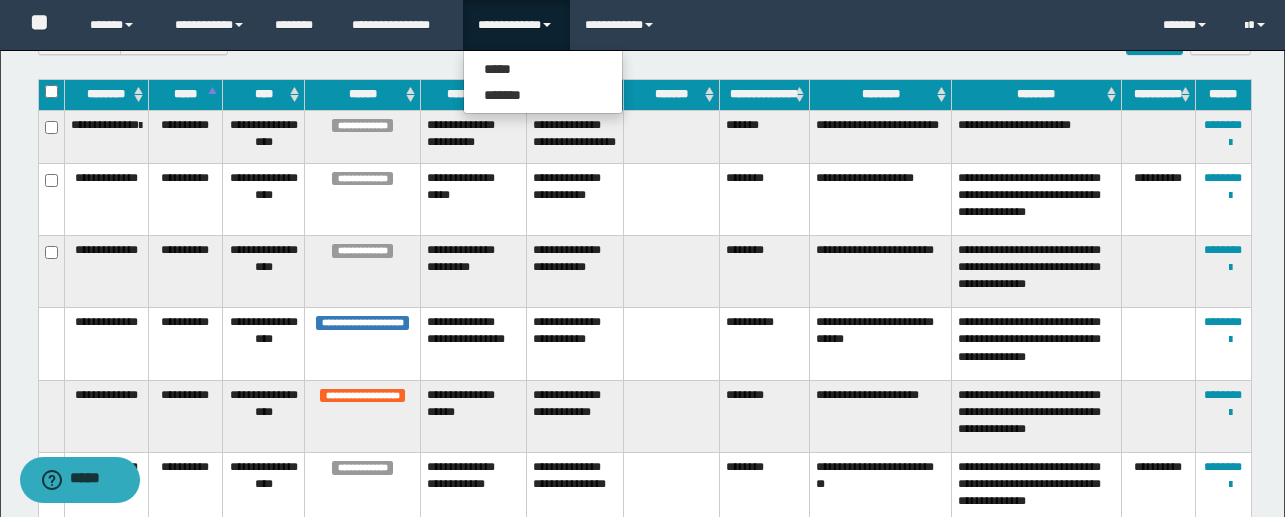 click on "**********" at bounding box center (575, 271) 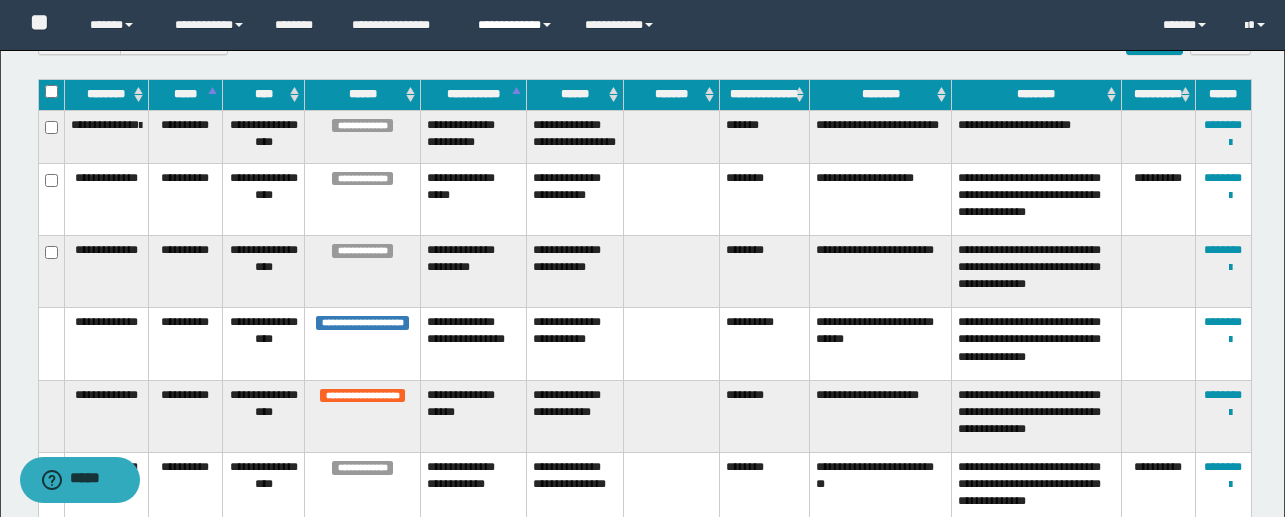 click on "**********" at bounding box center [516, 25] 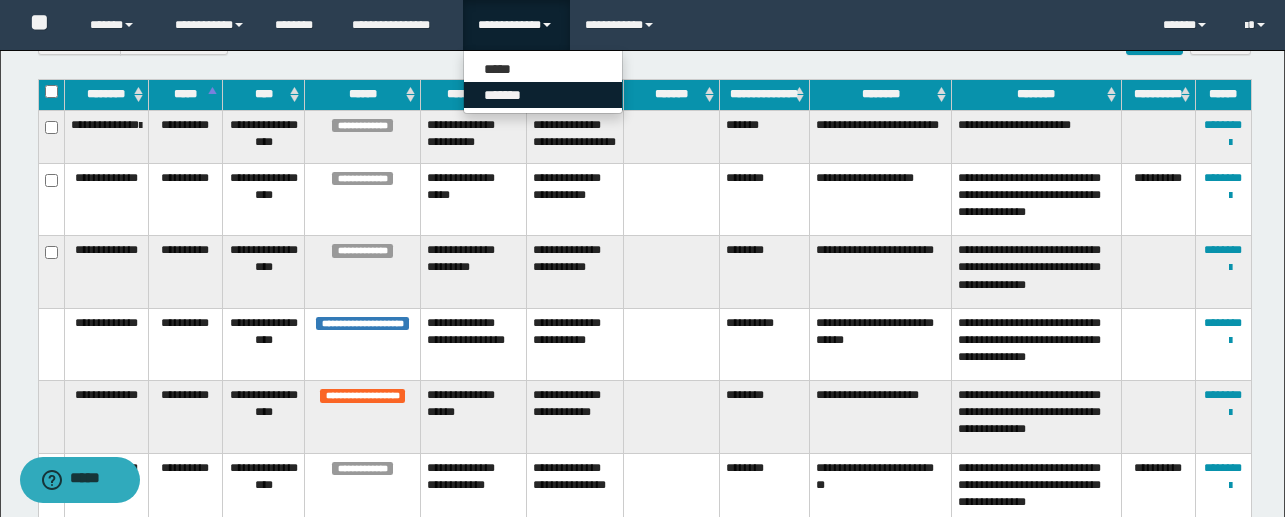 click on "*******" at bounding box center [543, 95] 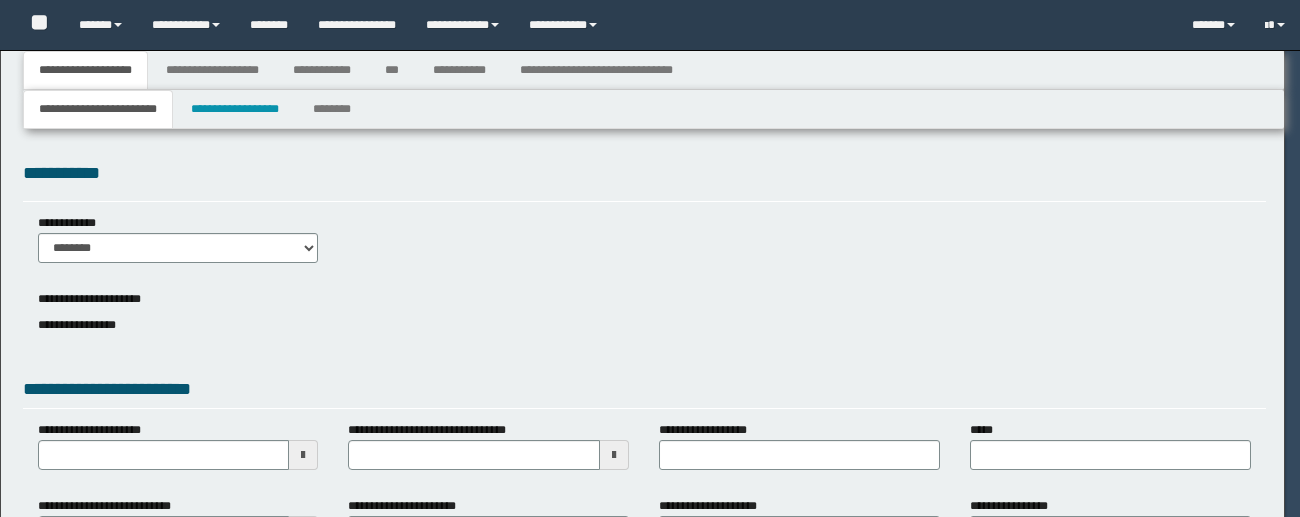 select on "*" 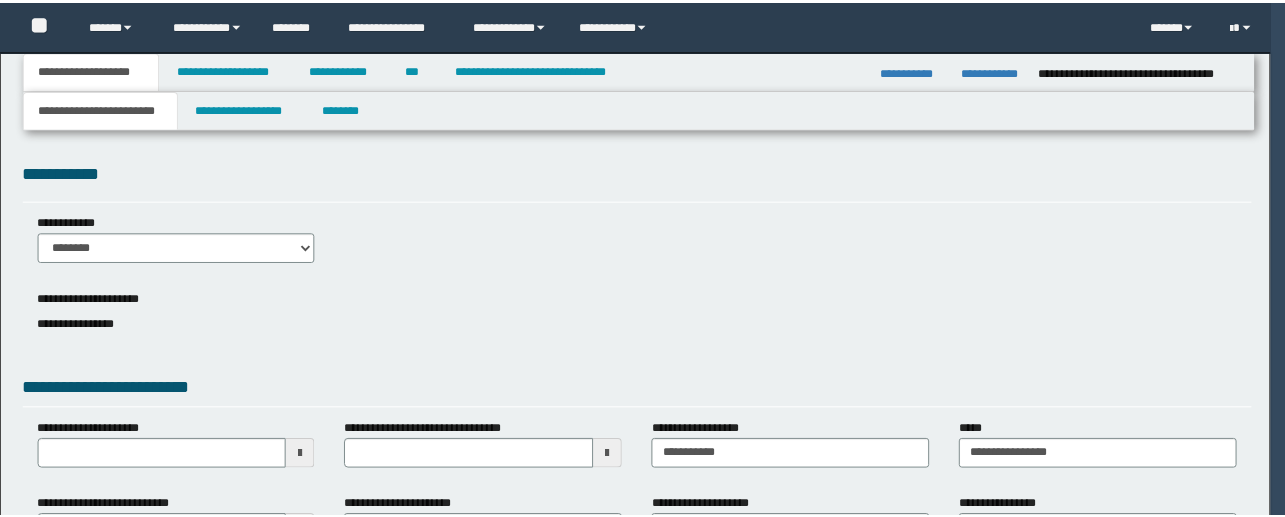 scroll, scrollTop: 0, scrollLeft: 0, axis: both 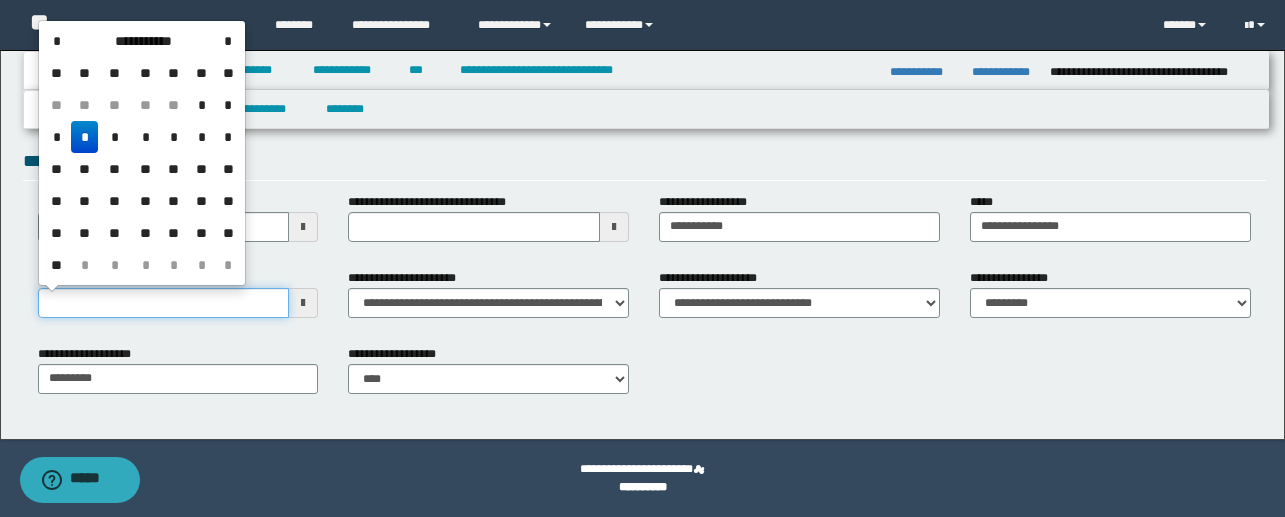 click on "**********" at bounding box center (164, 303) 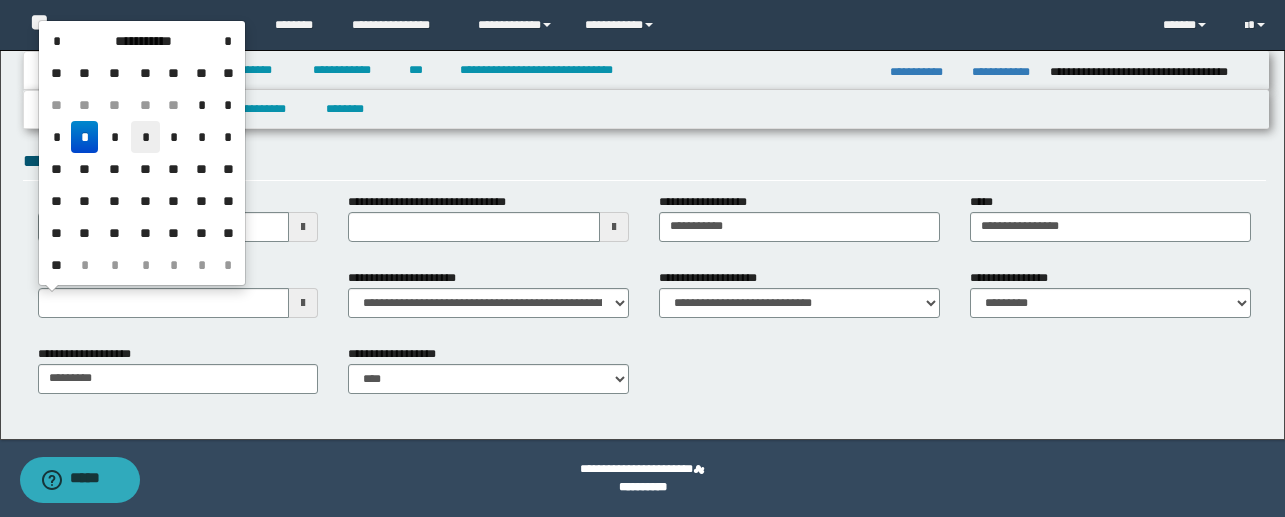 click on "*" at bounding box center (145, 137) 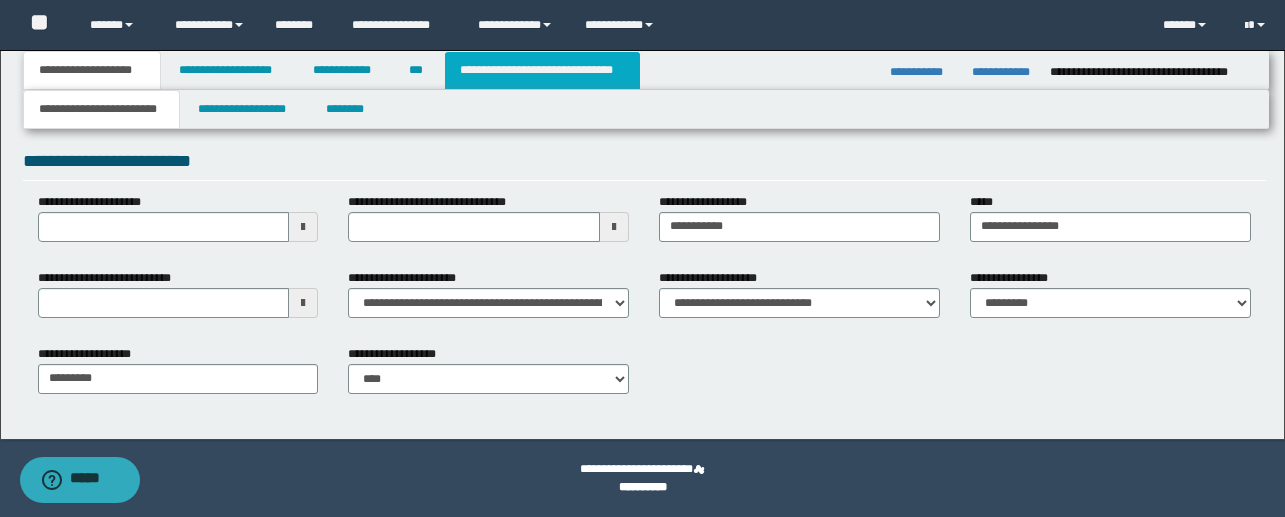 click on "**********" at bounding box center [542, 70] 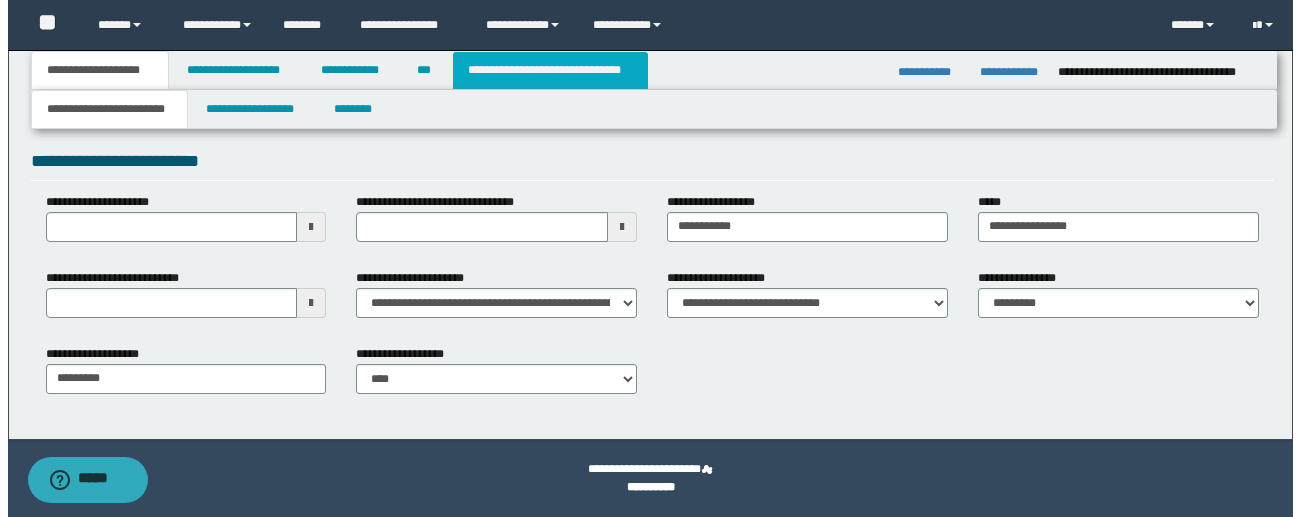 scroll, scrollTop: 0, scrollLeft: 0, axis: both 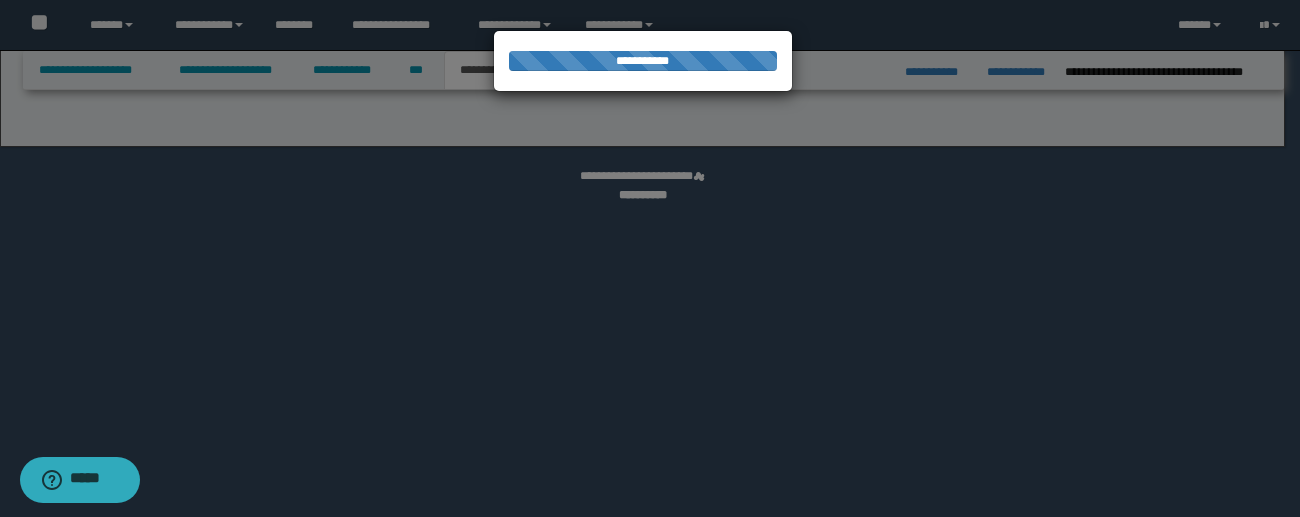 select on "*" 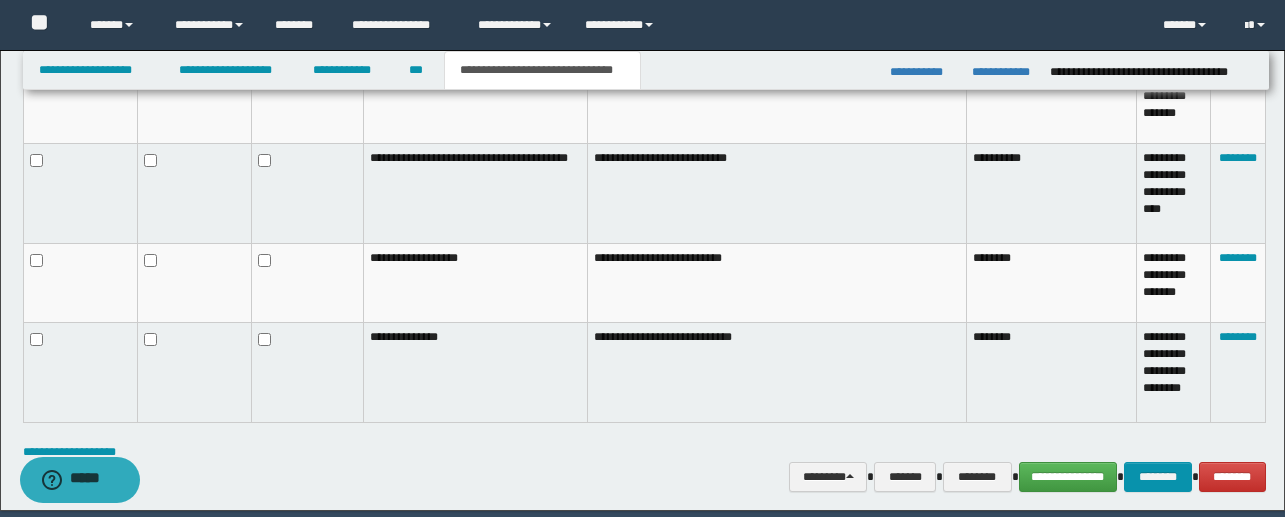scroll, scrollTop: 1315, scrollLeft: 0, axis: vertical 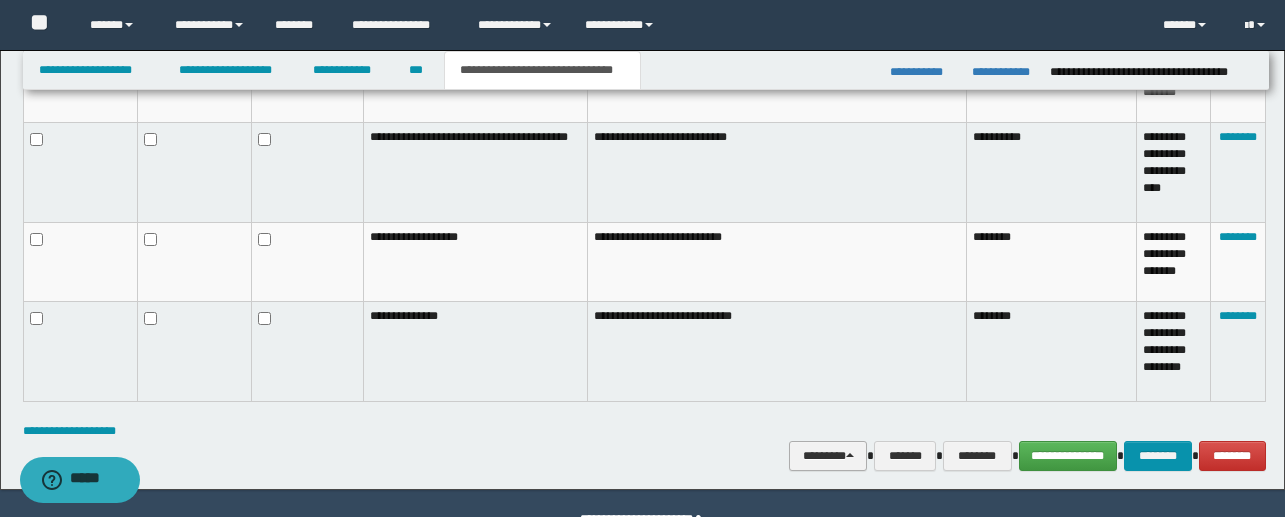 click on "********" at bounding box center (828, 456) 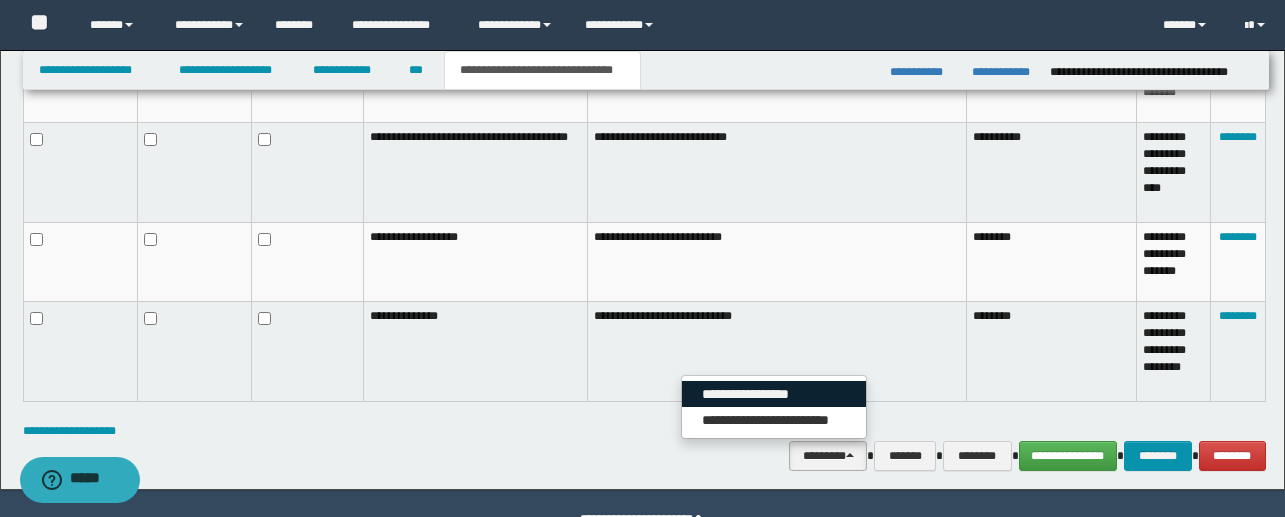 click on "**********" at bounding box center [774, 394] 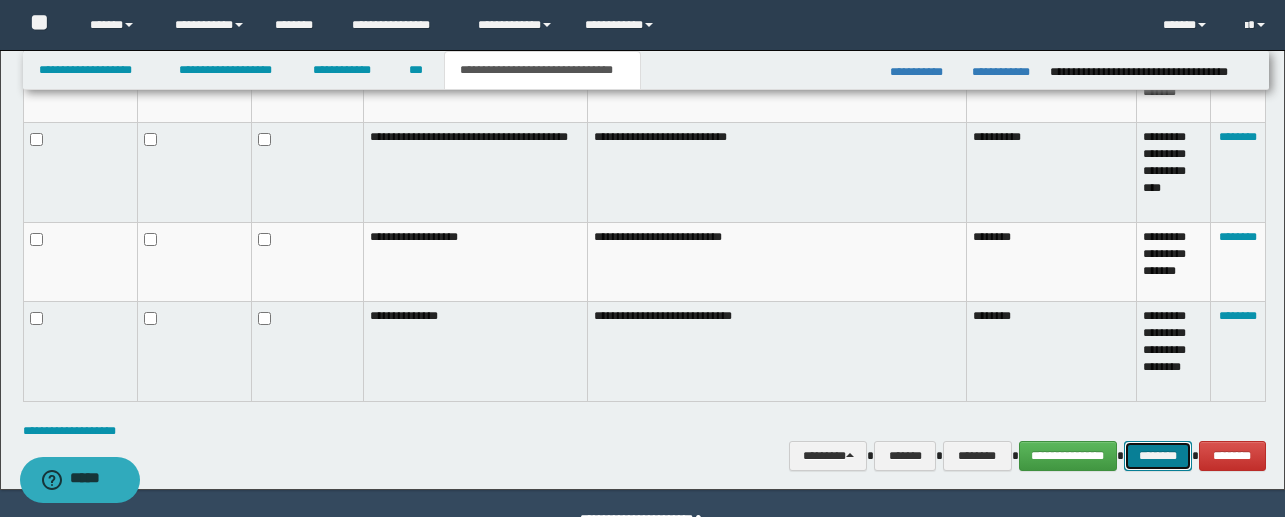 click on "********" at bounding box center (1158, 456) 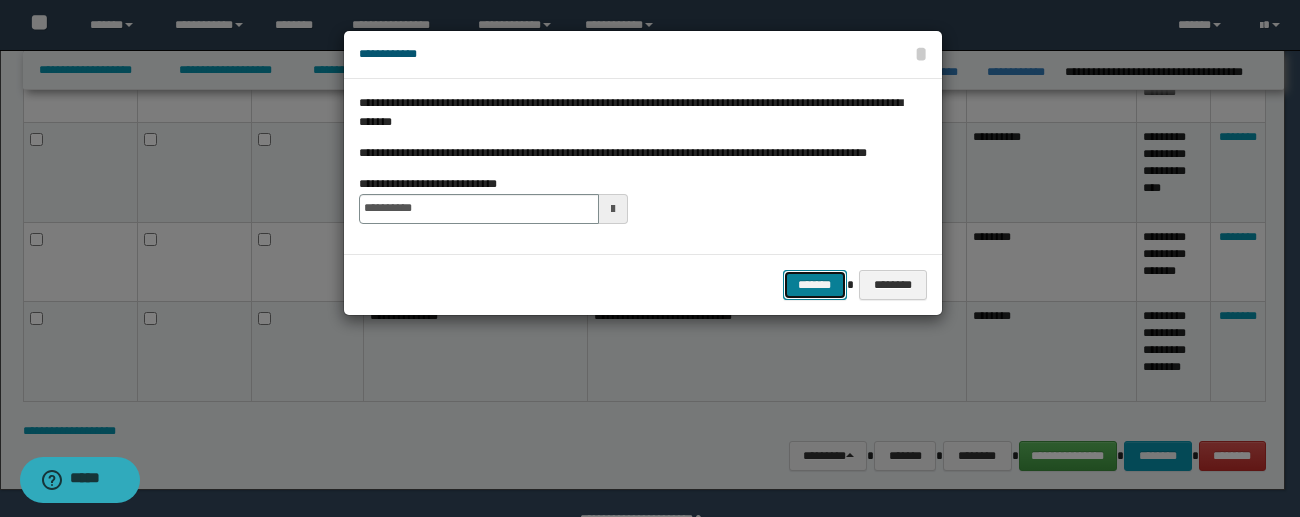 click on "*******" at bounding box center [815, 285] 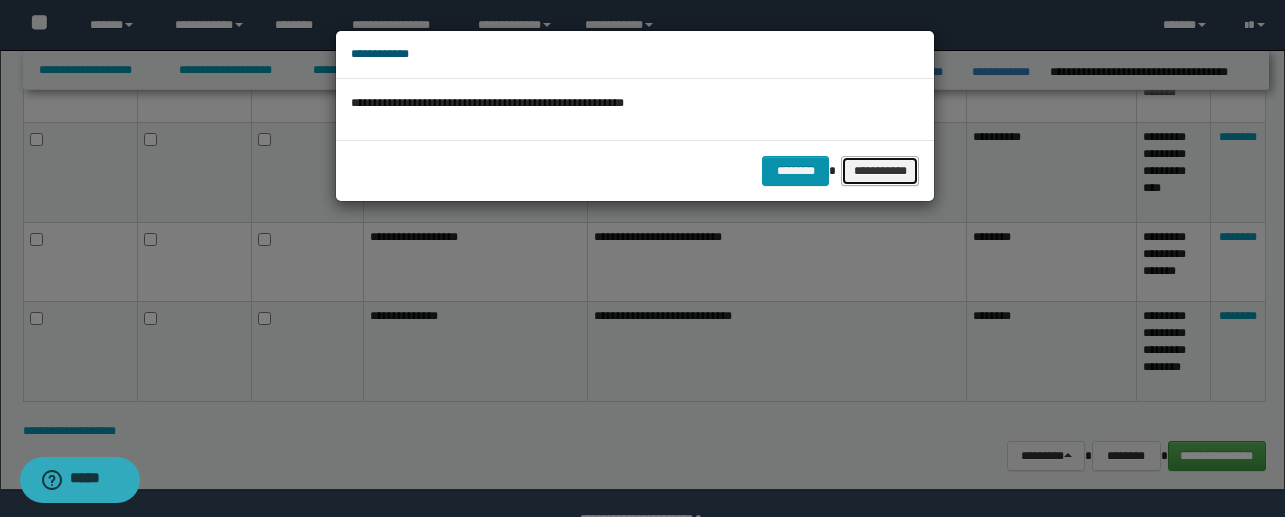 click on "**********" at bounding box center [880, 171] 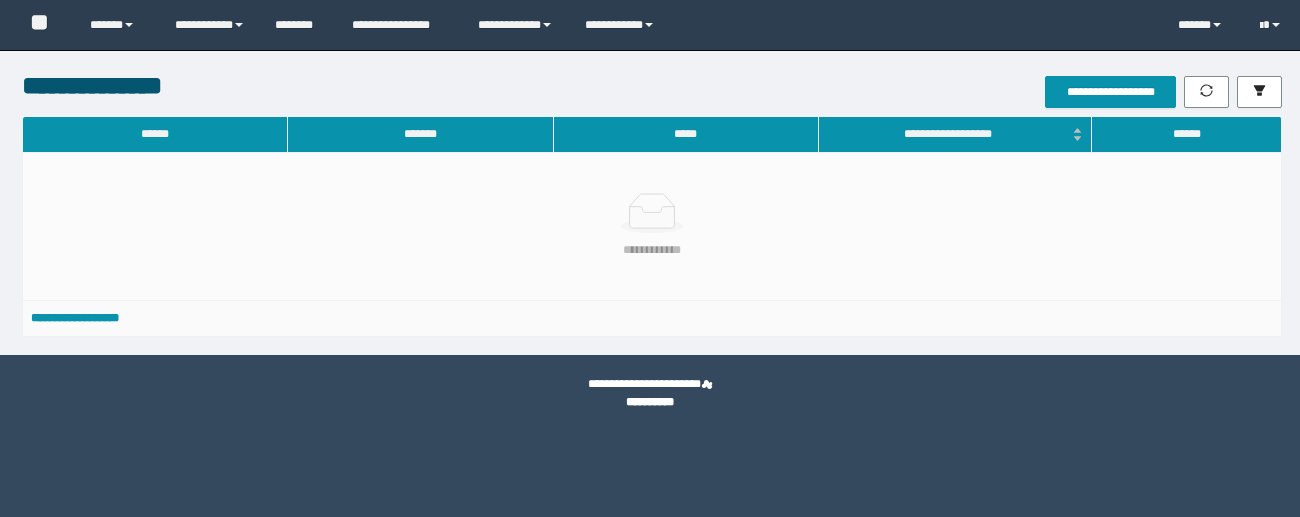 scroll, scrollTop: 0, scrollLeft: 0, axis: both 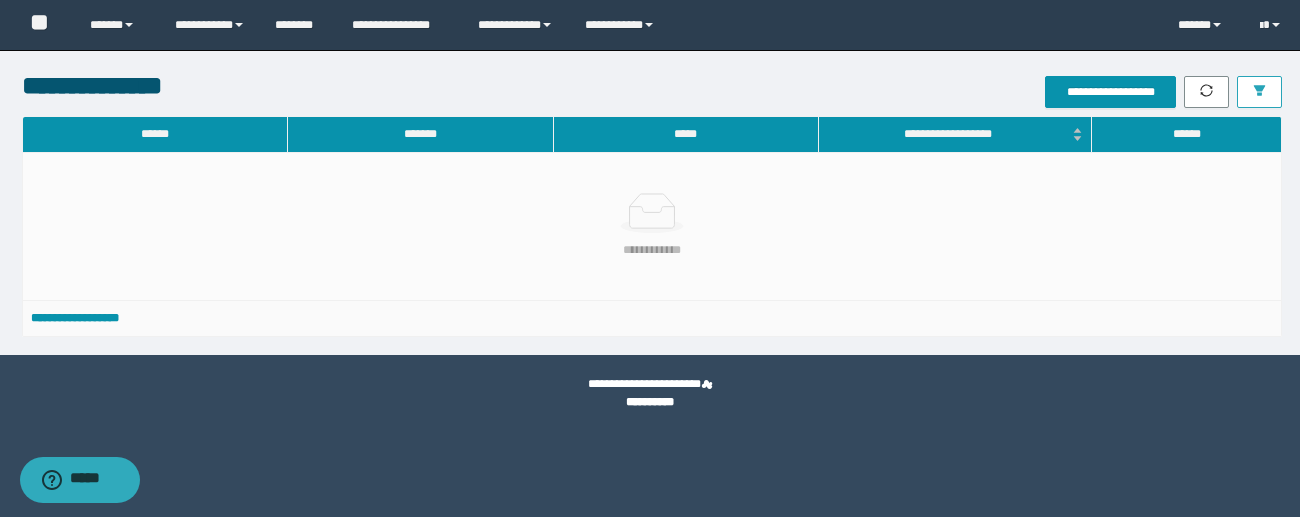 click at bounding box center [1259, 92] 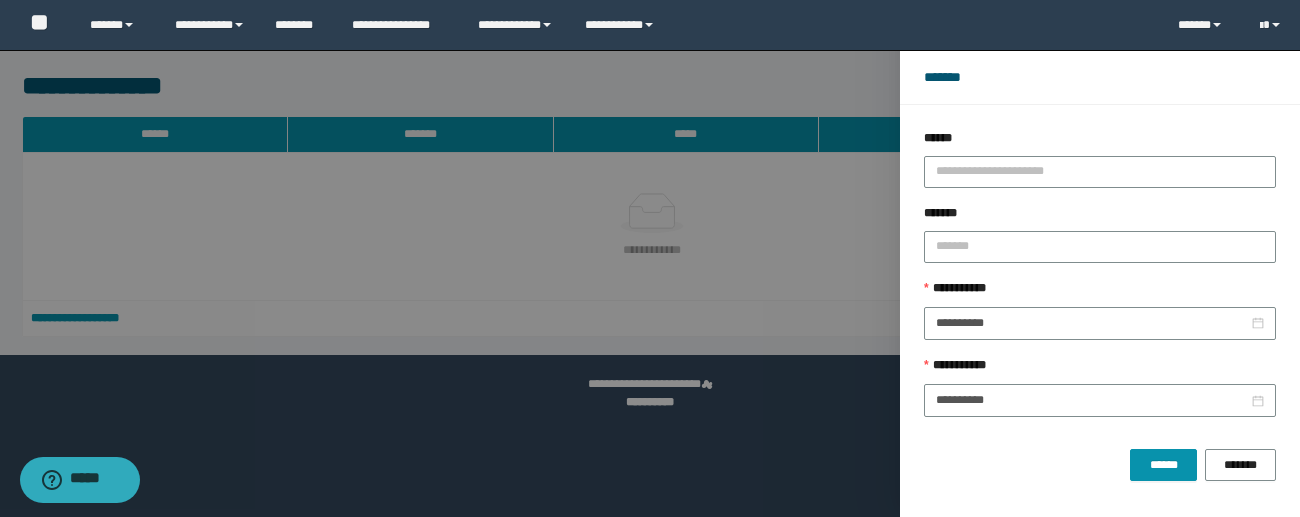 click at bounding box center [650, 258] 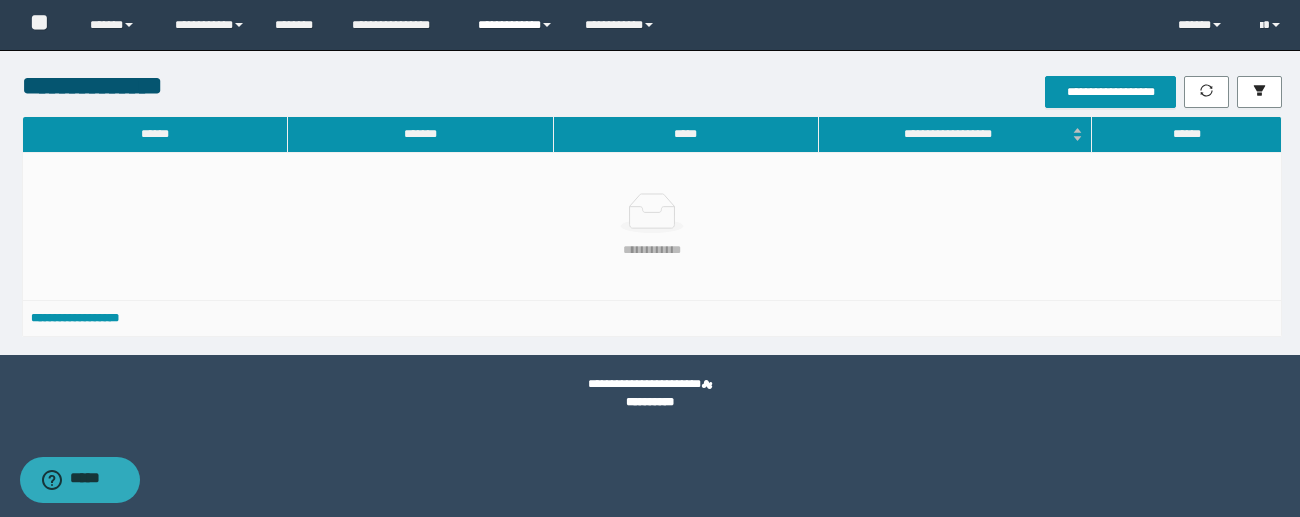 click on "**********" at bounding box center [516, 25] 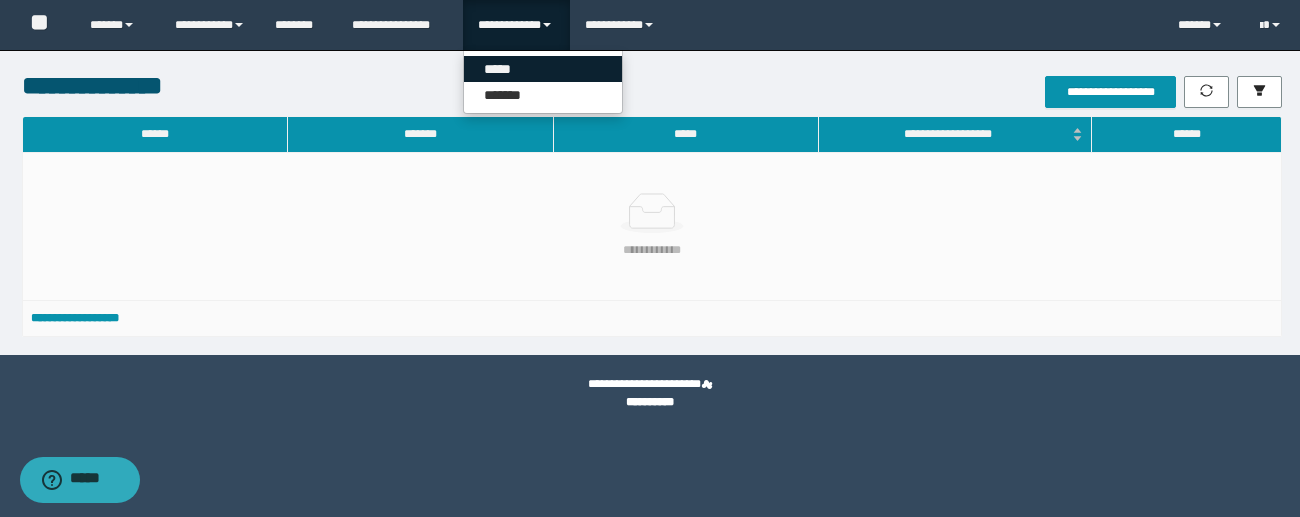 click on "*****" at bounding box center [543, 69] 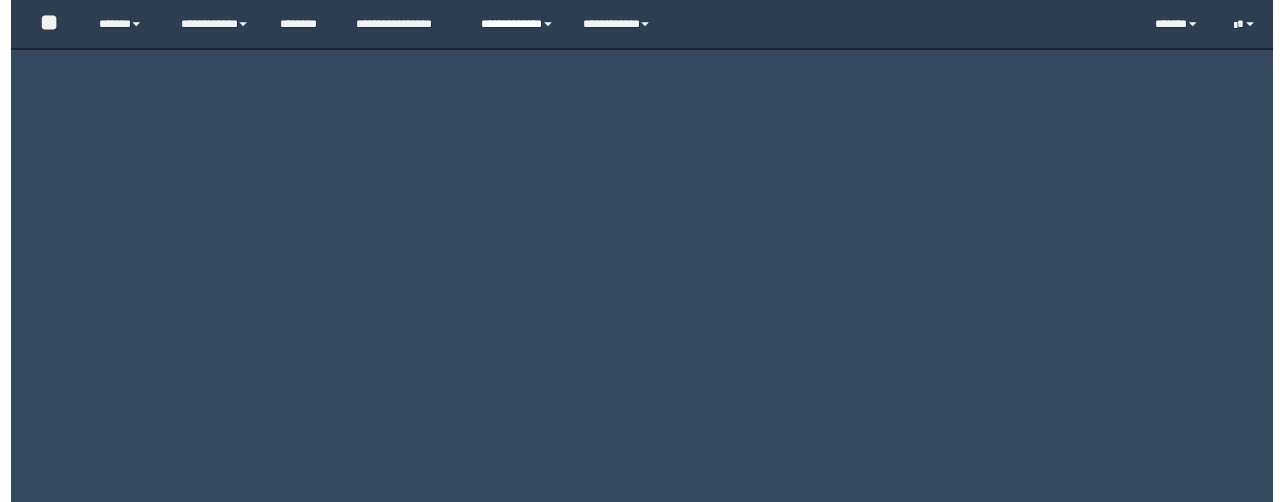 scroll, scrollTop: 0, scrollLeft: 0, axis: both 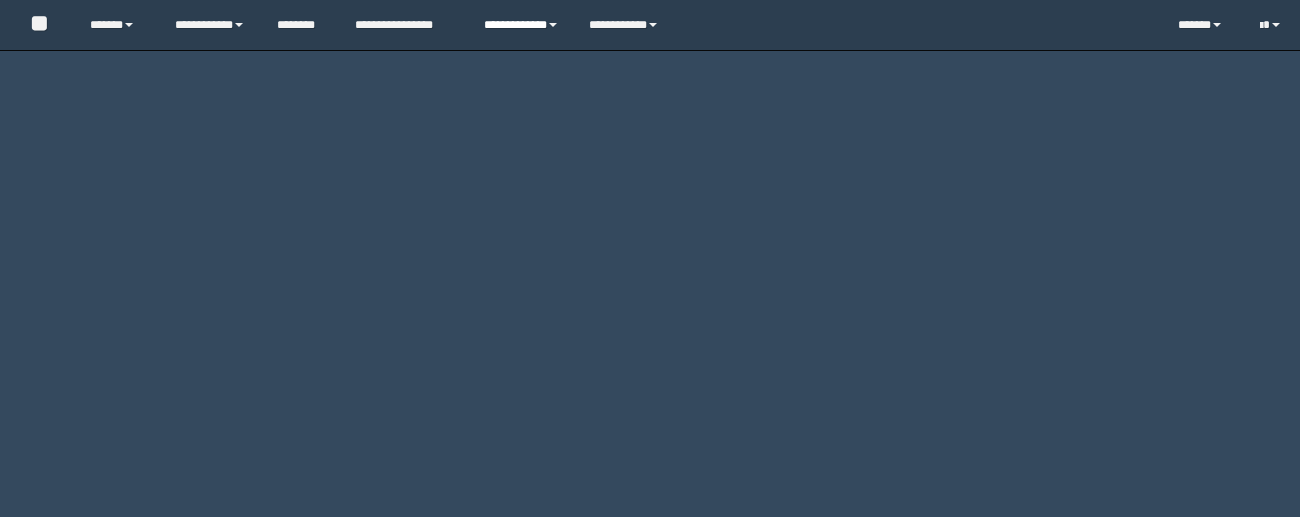 click on "**********" at bounding box center (521, 25) 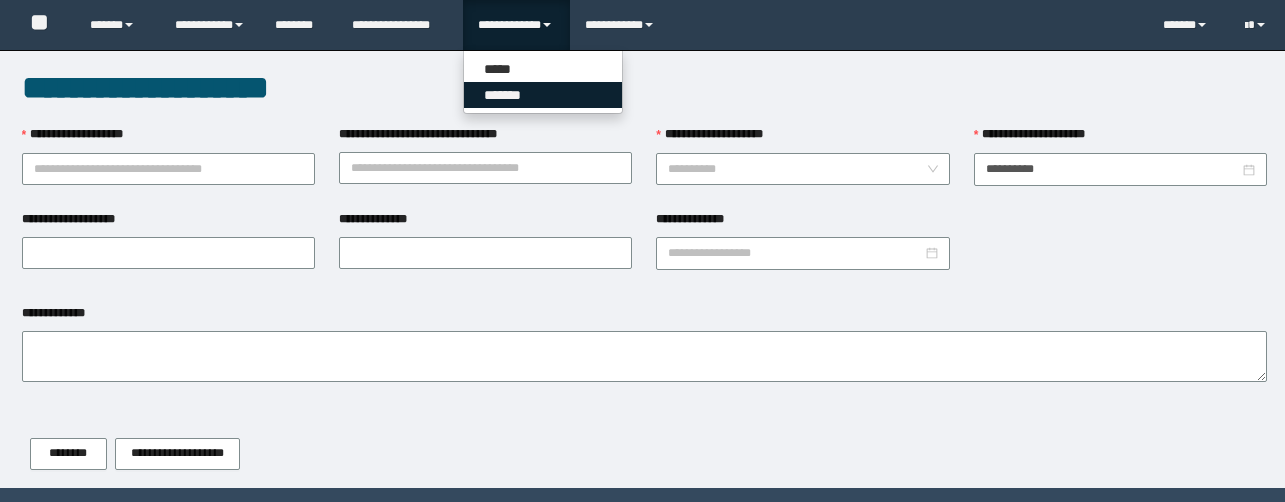 scroll, scrollTop: 0, scrollLeft: 0, axis: both 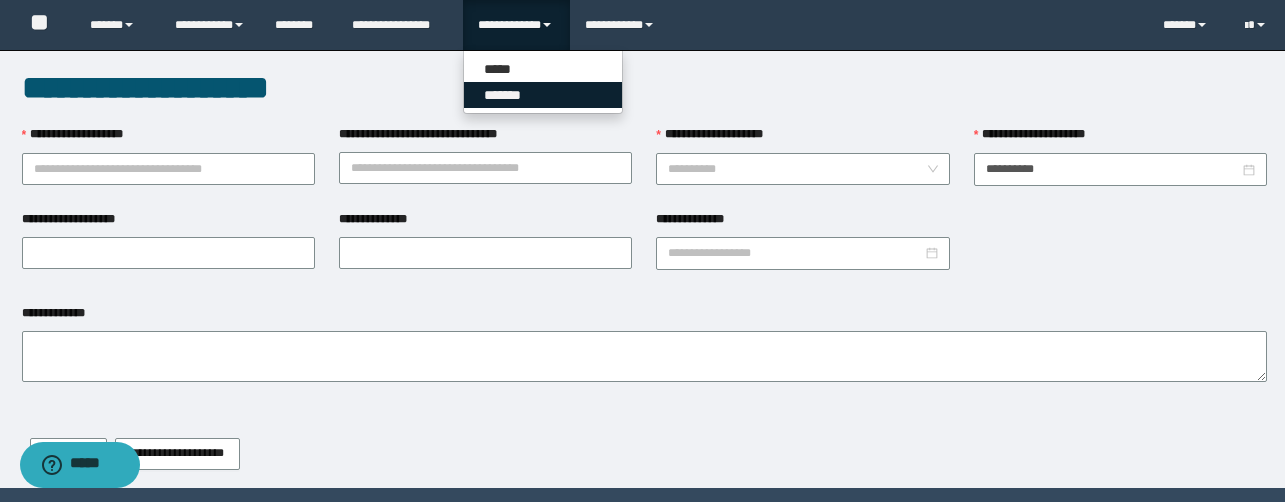 click on "*******" at bounding box center (543, 95) 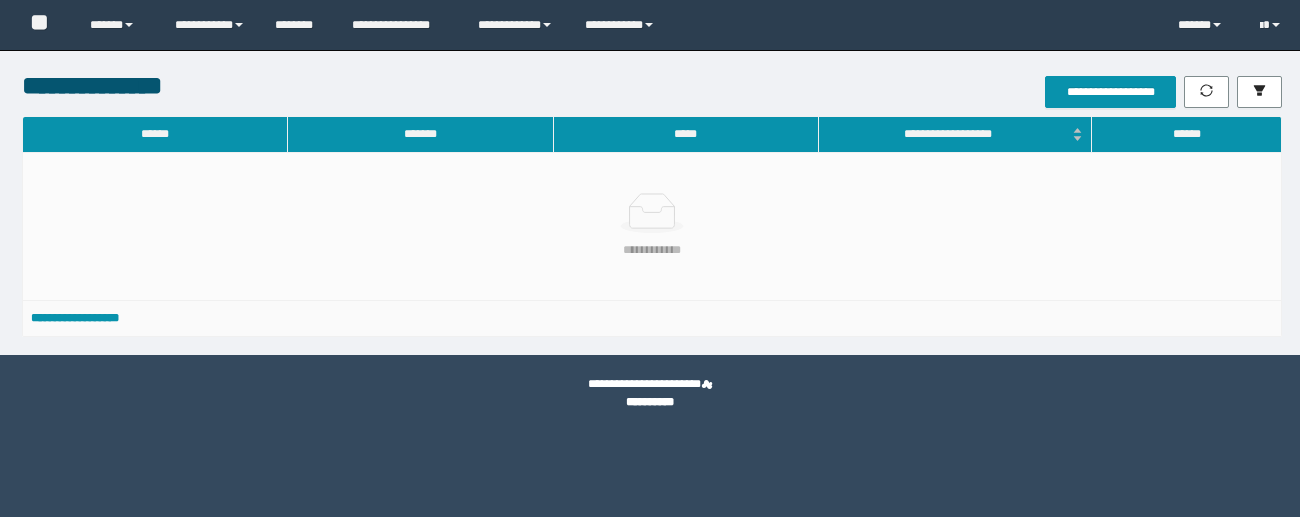 scroll, scrollTop: 0, scrollLeft: 0, axis: both 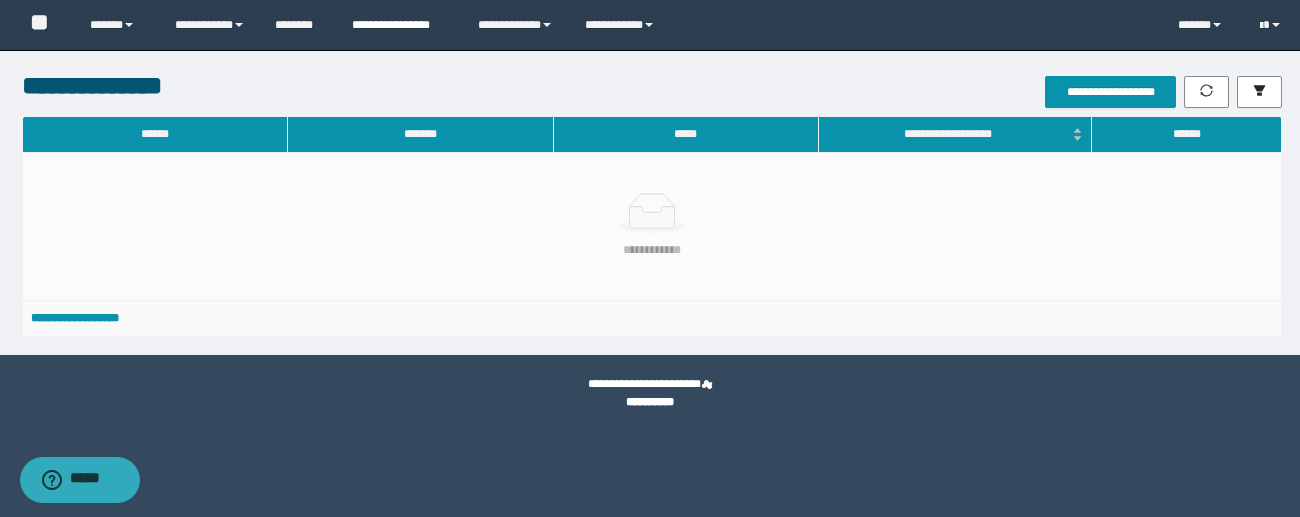 click on "**********" at bounding box center (400, 25) 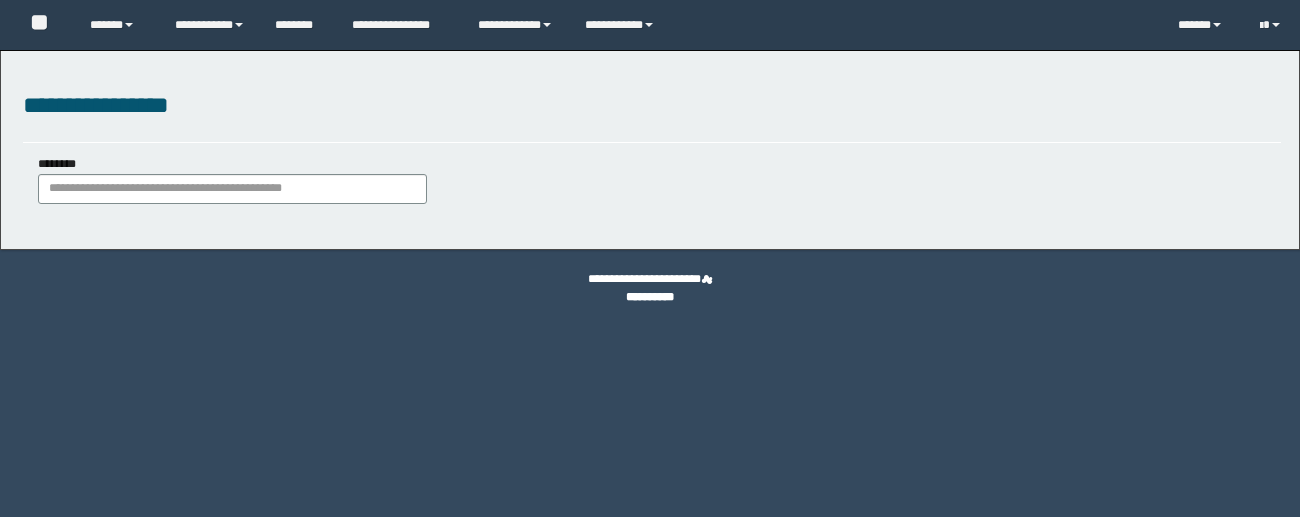 scroll, scrollTop: 0, scrollLeft: 0, axis: both 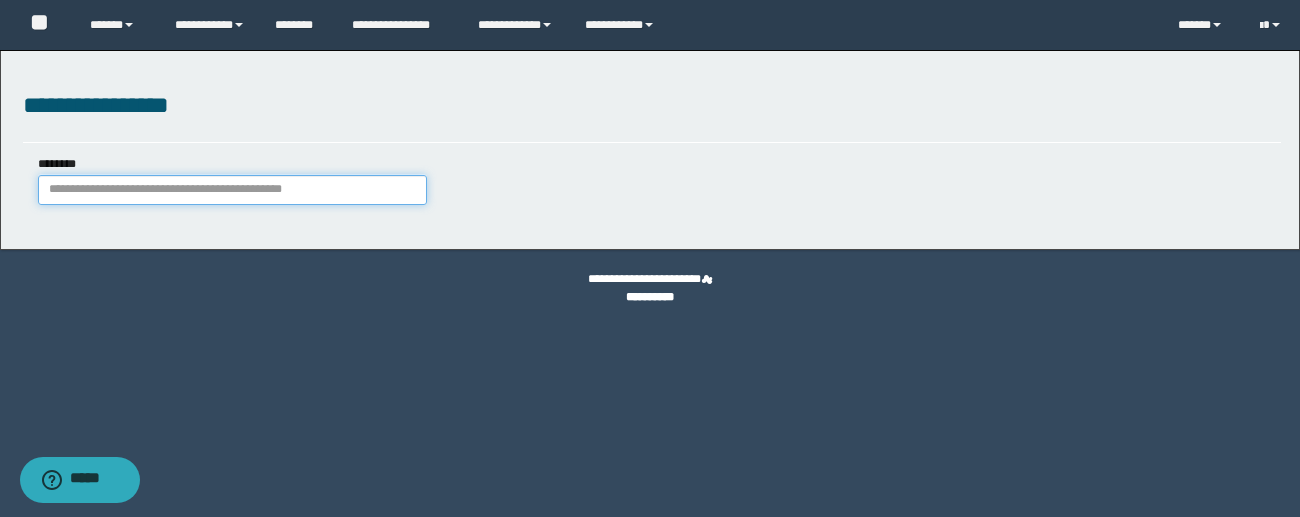 click on "********" at bounding box center (232, 190) 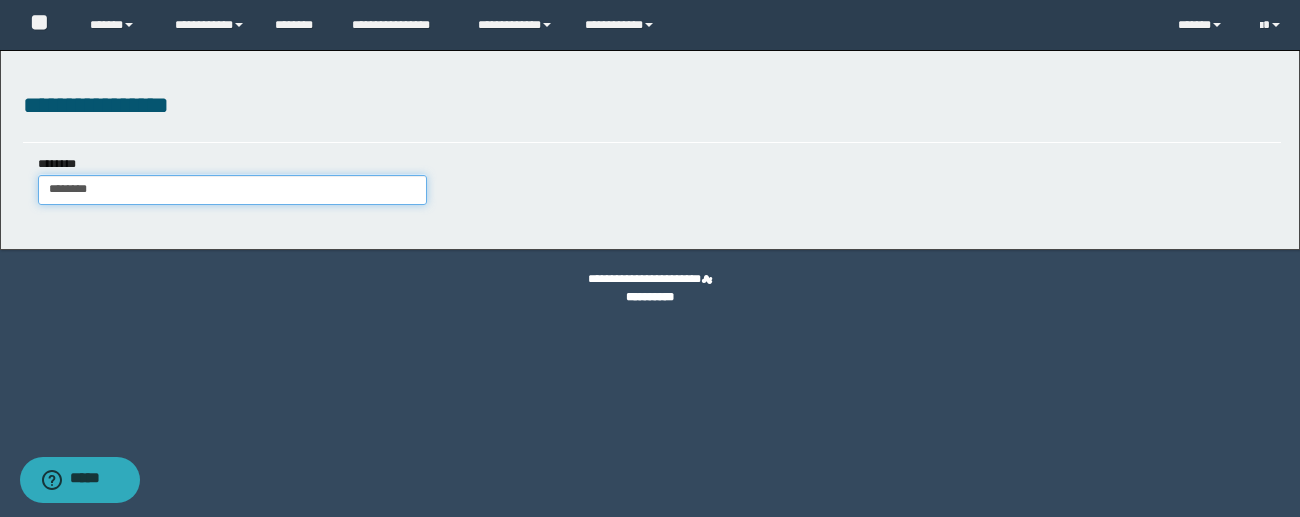 type on "********" 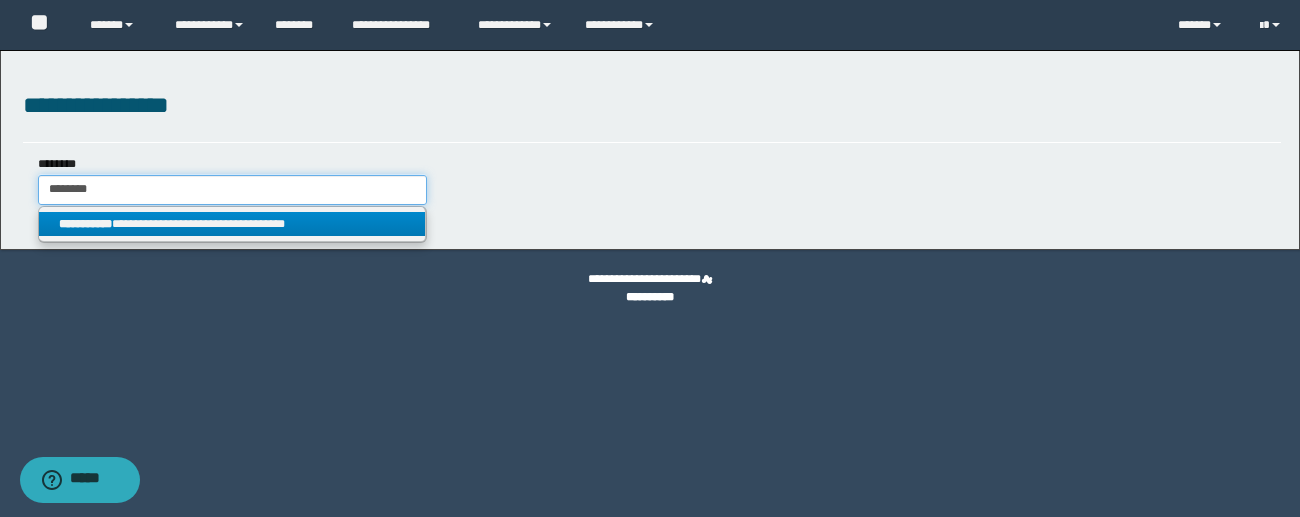 type on "********" 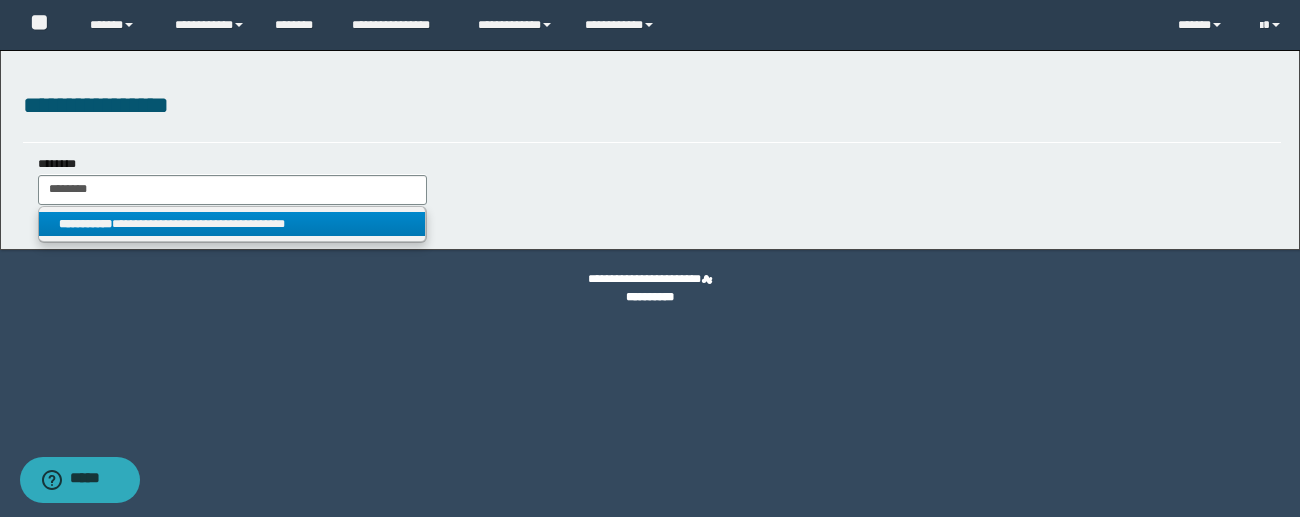 click on "**********" at bounding box center [232, 224] 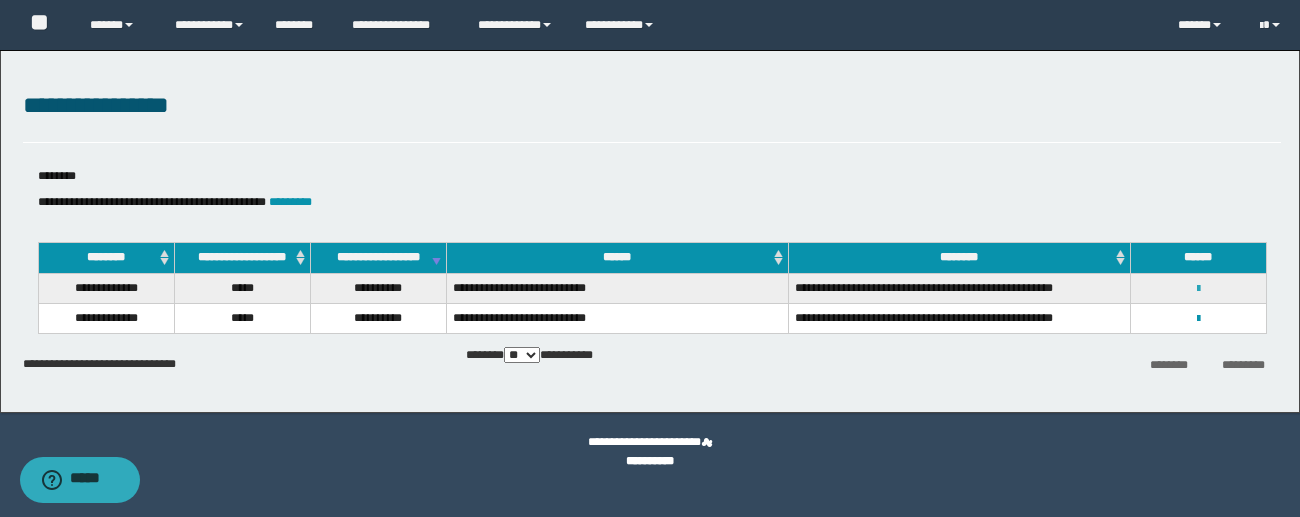 click at bounding box center [1198, 289] 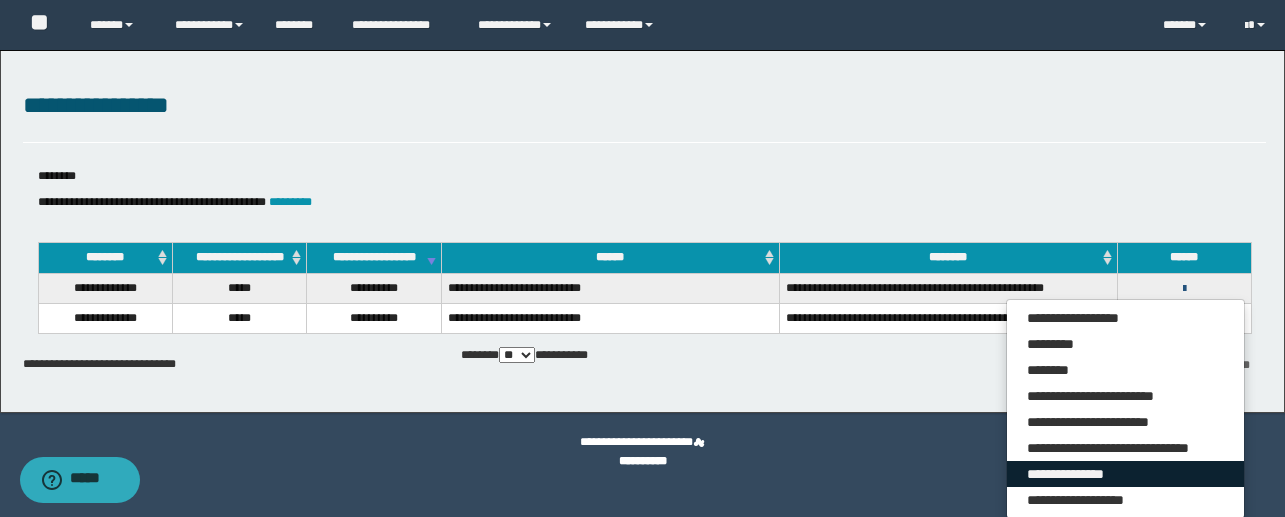 scroll, scrollTop: 2, scrollLeft: 0, axis: vertical 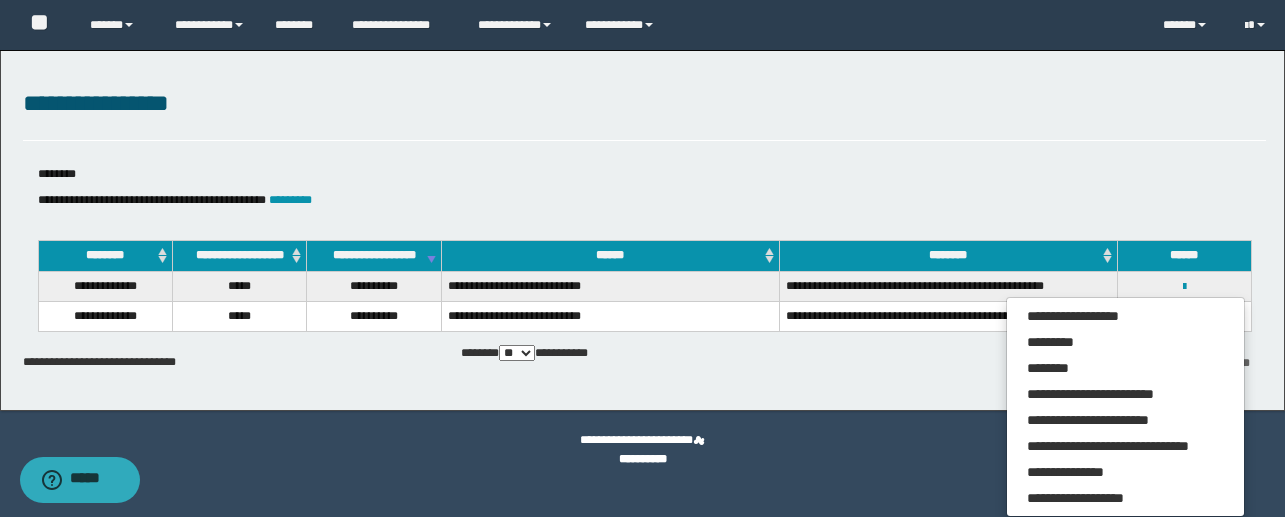 click on "**********" at bounding box center (644, 191) 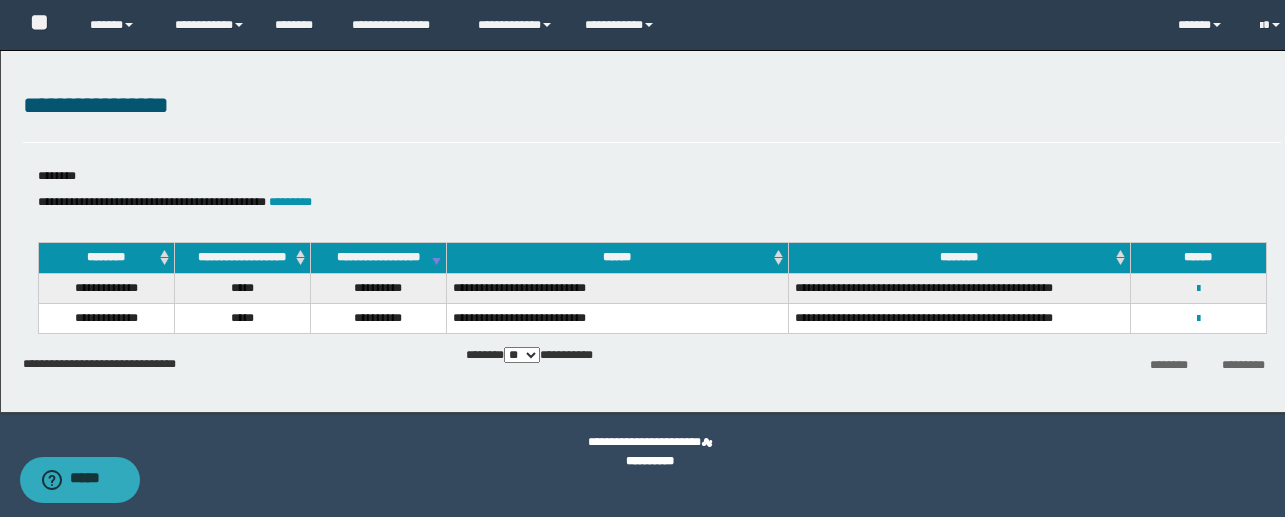 scroll, scrollTop: 0, scrollLeft: 0, axis: both 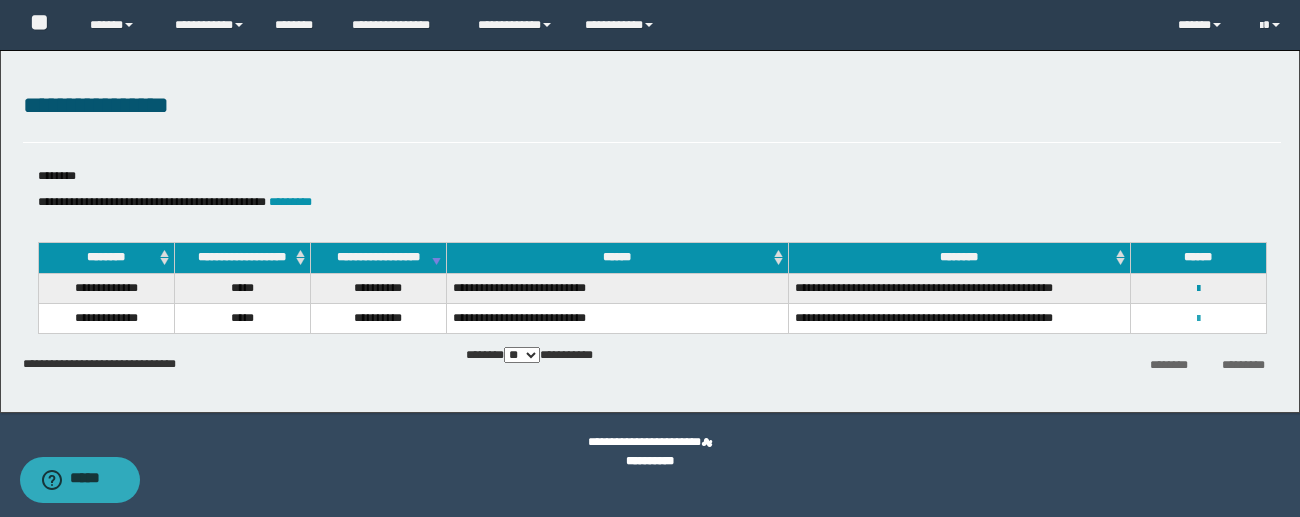 click at bounding box center (1198, 319) 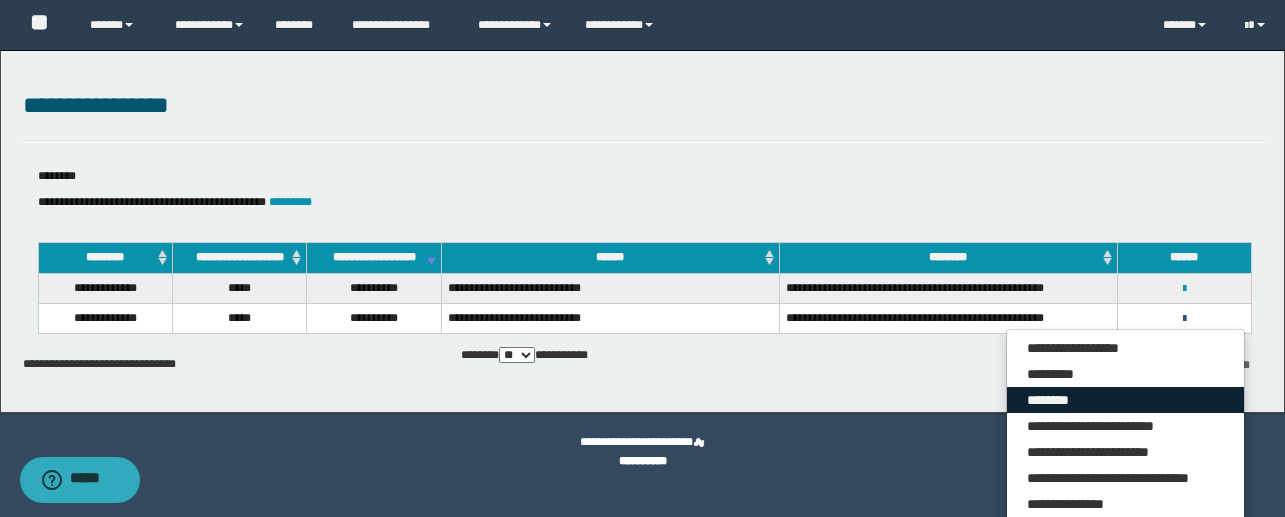 scroll, scrollTop: 32, scrollLeft: 0, axis: vertical 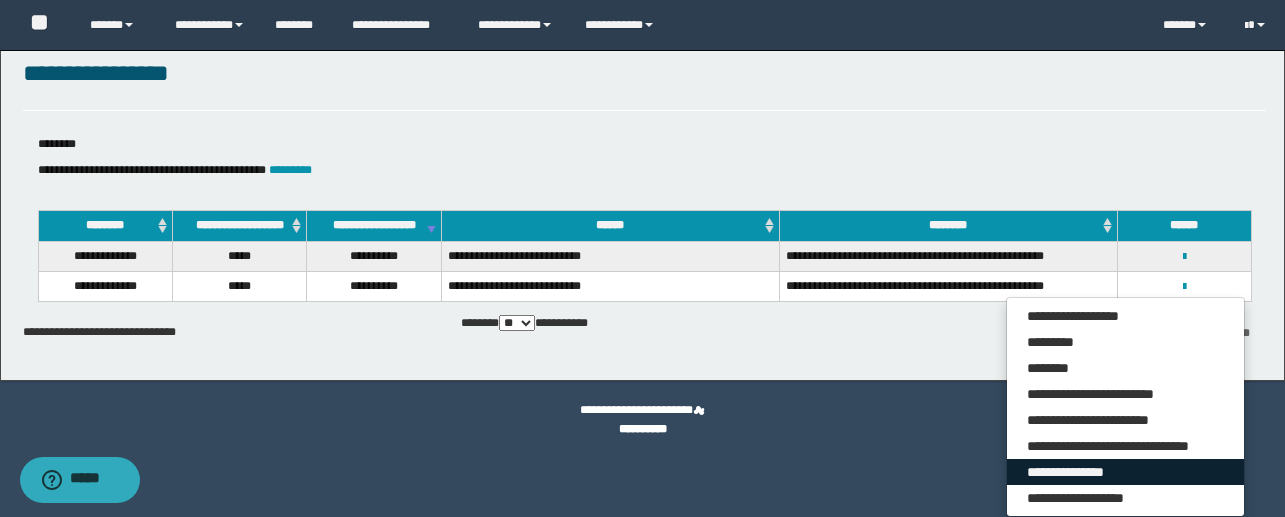 click on "**********" at bounding box center [1125, 472] 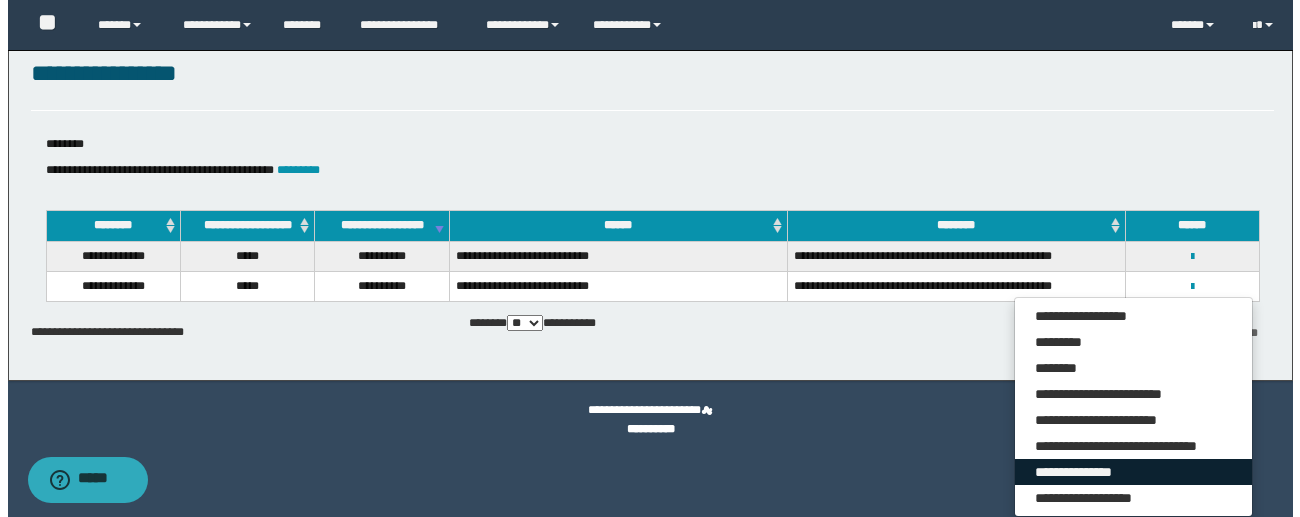 scroll, scrollTop: 0, scrollLeft: 0, axis: both 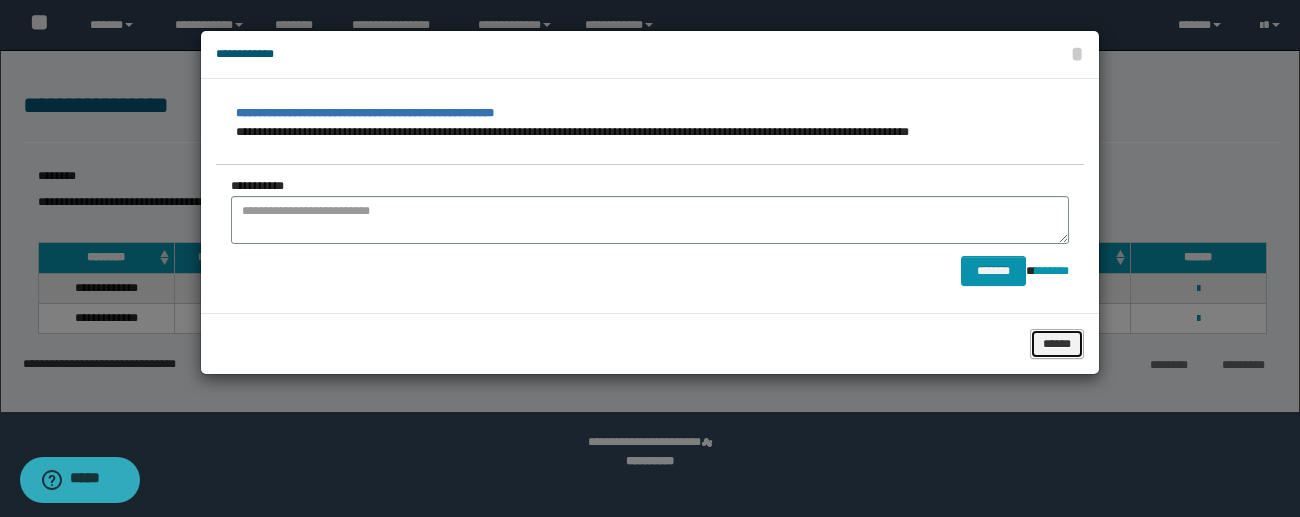 click on "******" at bounding box center (1057, 344) 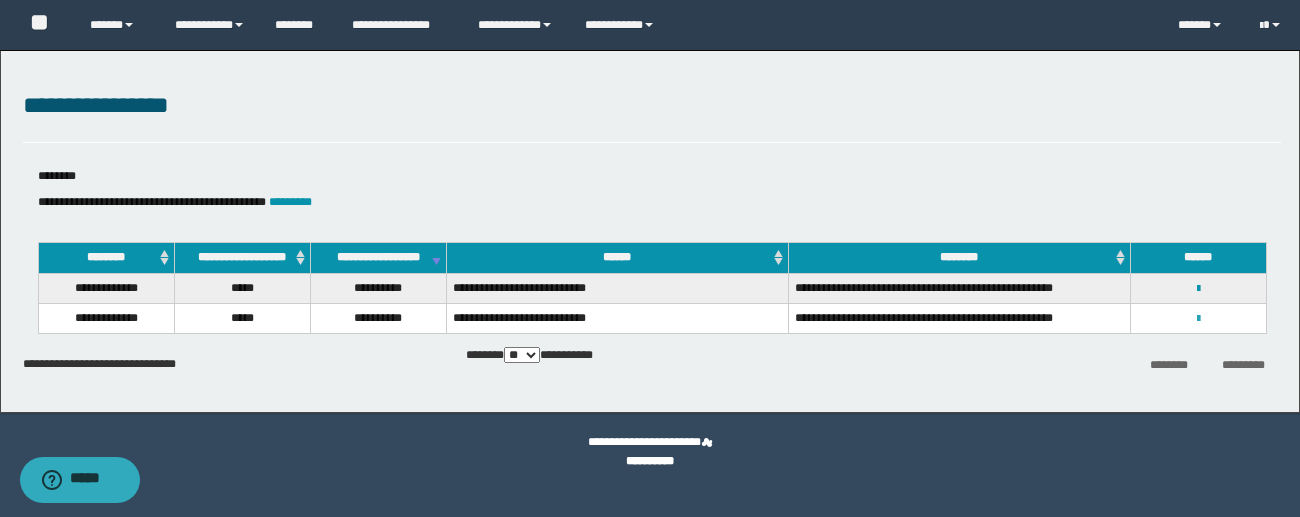 click at bounding box center [1198, 319] 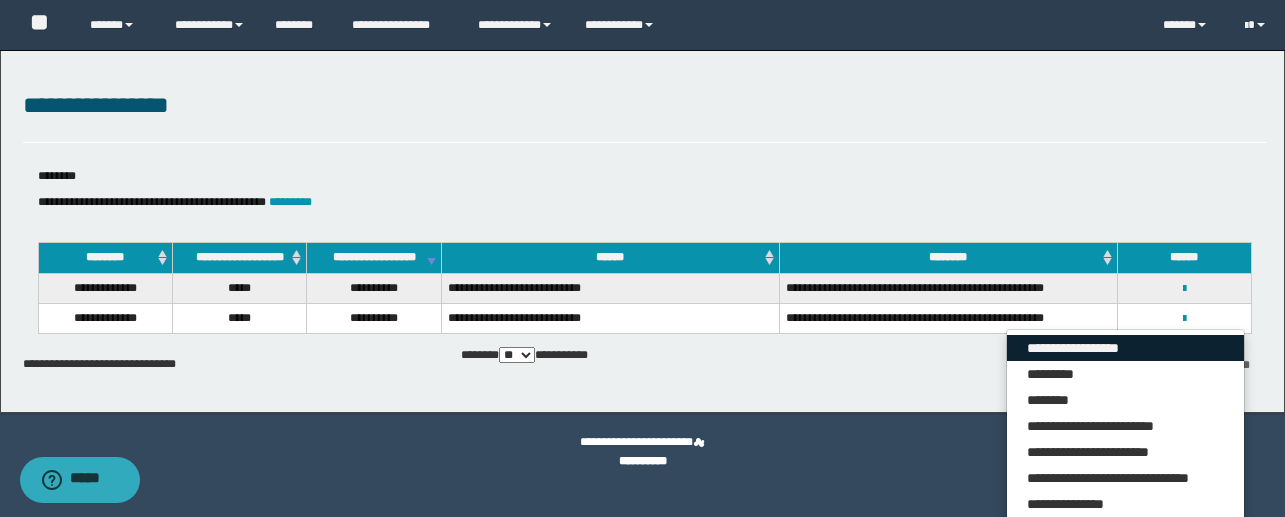 click on "**********" at bounding box center (1125, 348) 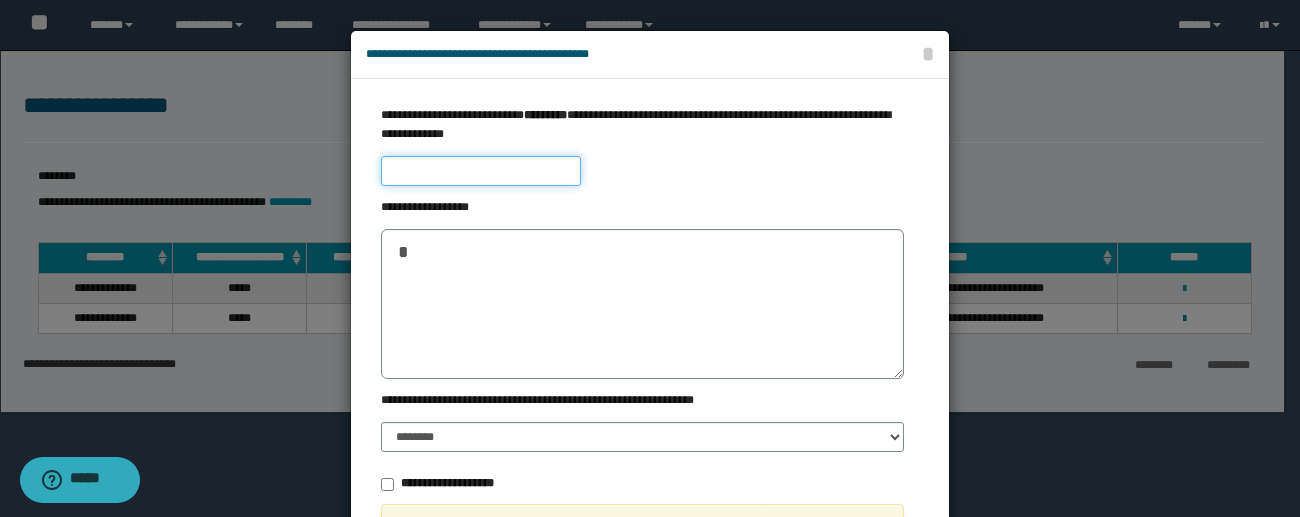 click at bounding box center (481, 171) 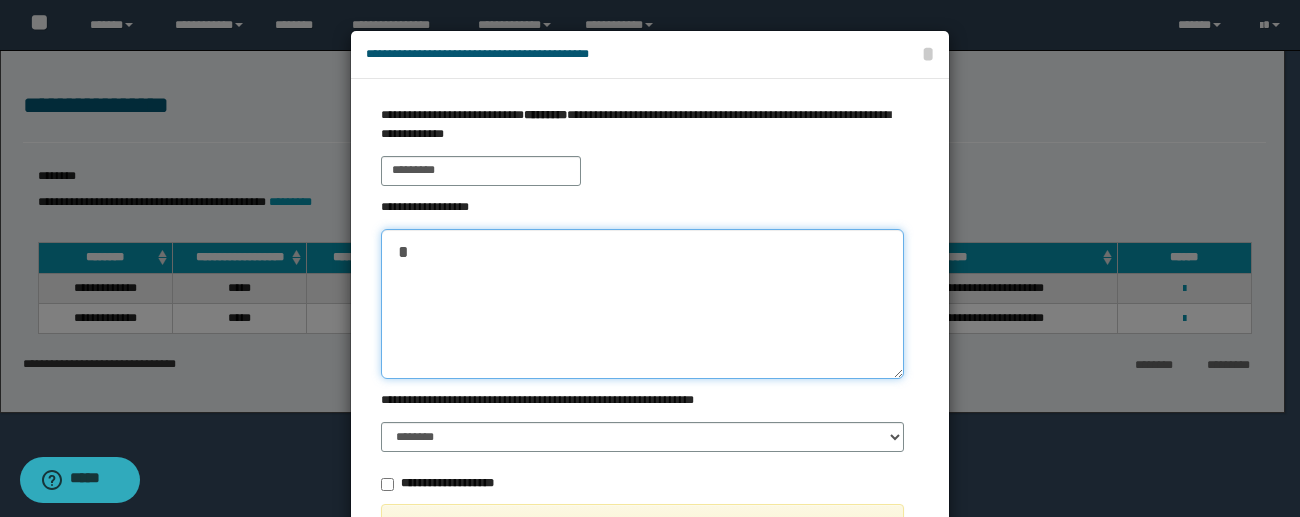 click at bounding box center [642, 304] 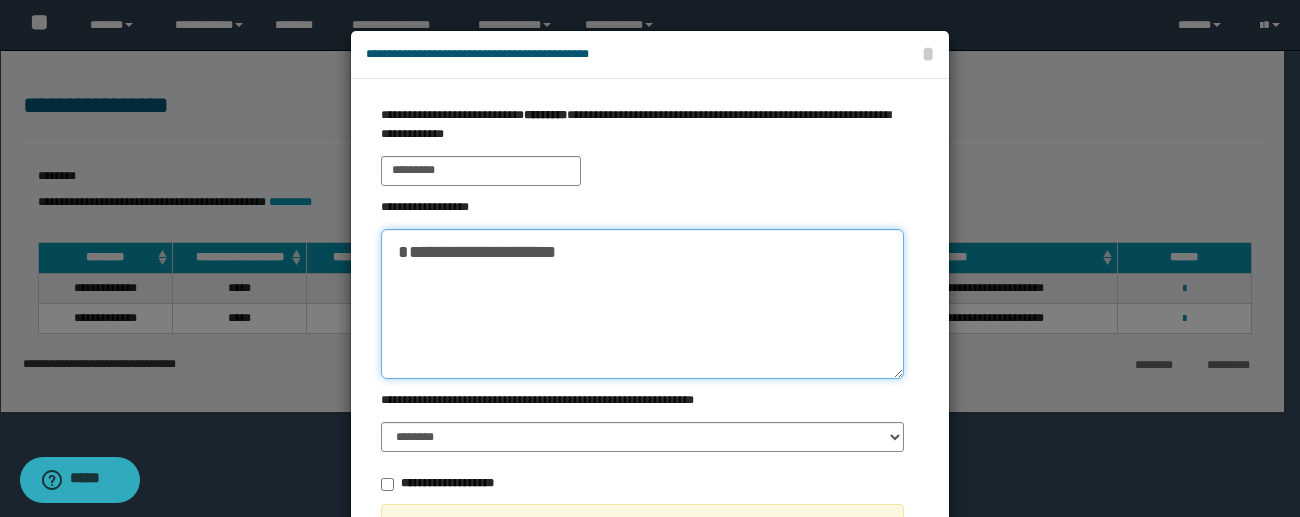 scroll, scrollTop: 188, scrollLeft: 0, axis: vertical 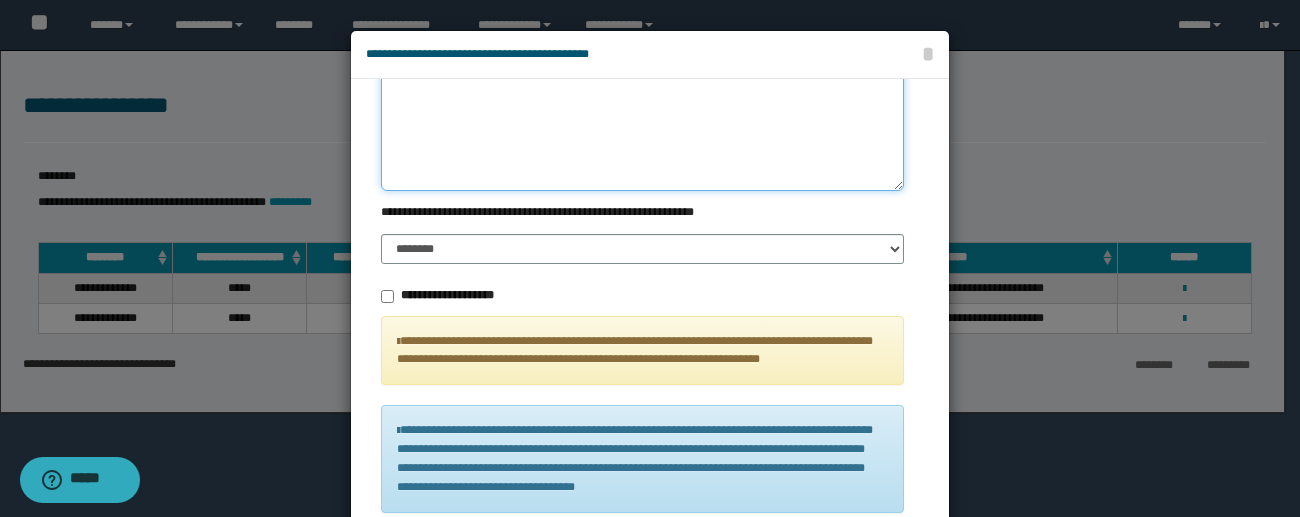 type on "**********" 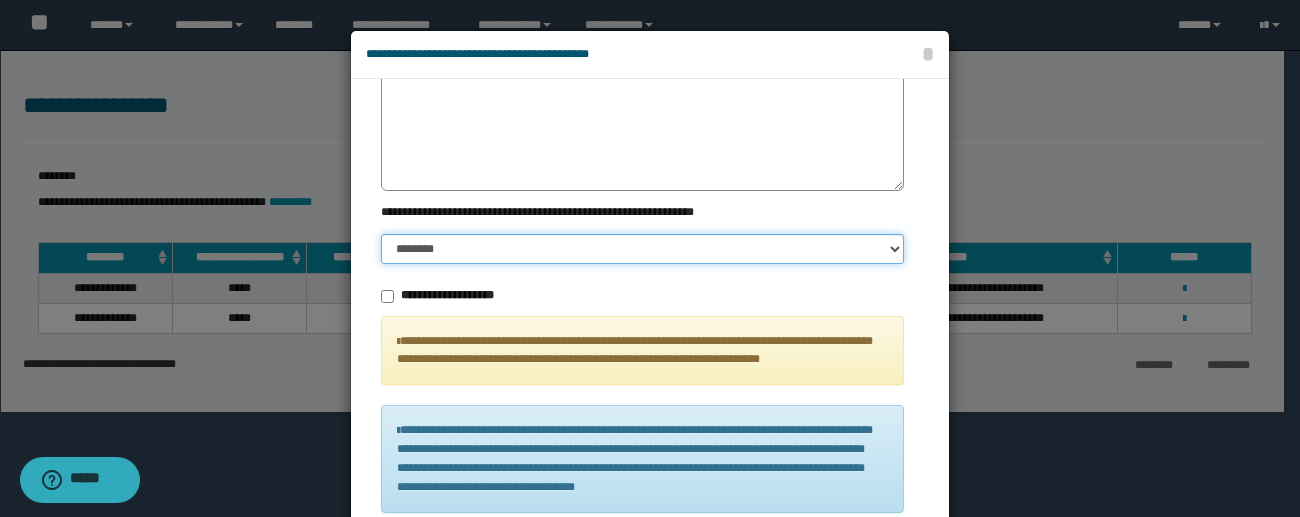 click on "********
******" at bounding box center [642, 249] 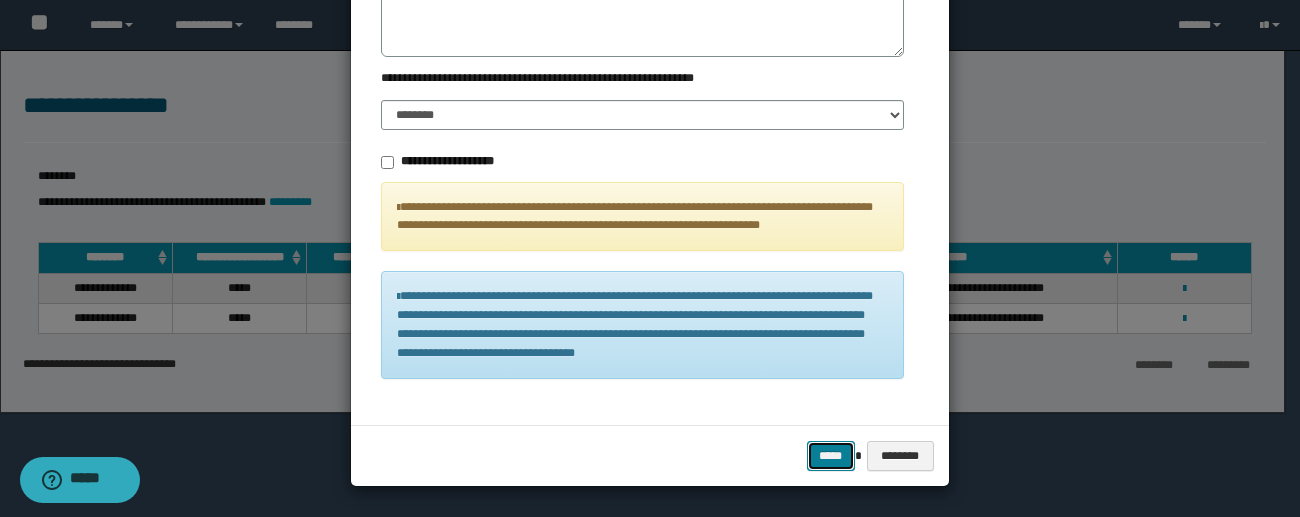 click on "*****" at bounding box center (831, 456) 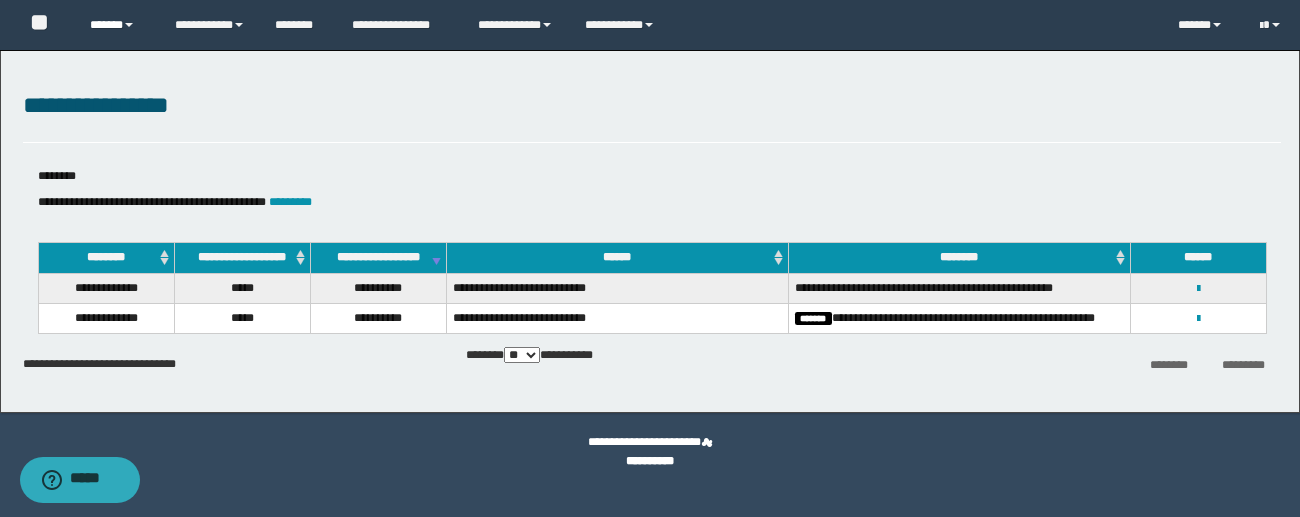 click on "******" at bounding box center [117, 25] 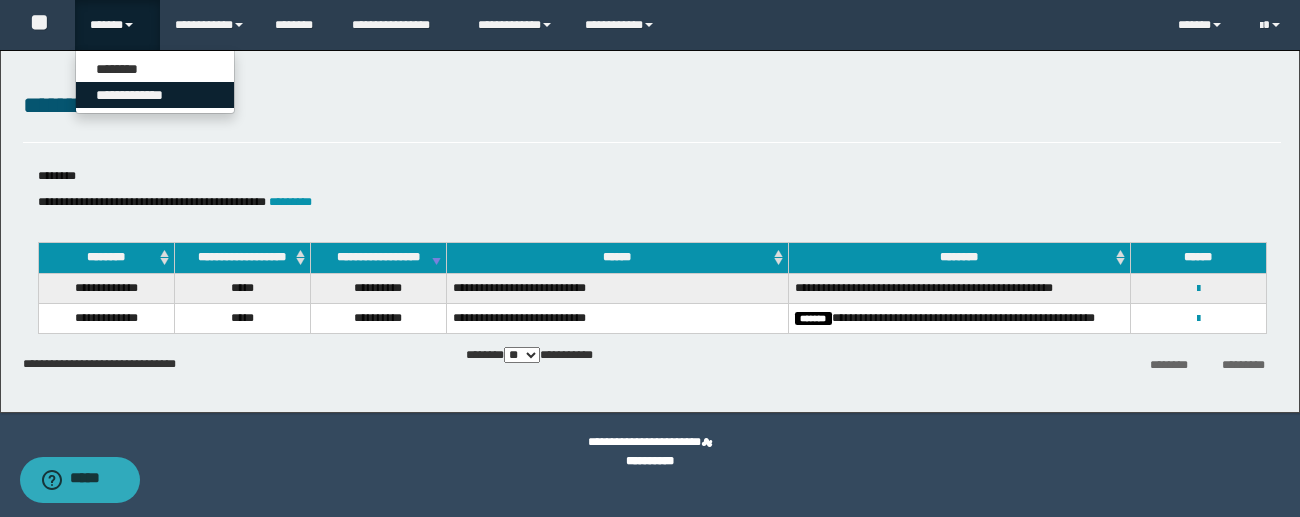 click on "**********" at bounding box center (155, 95) 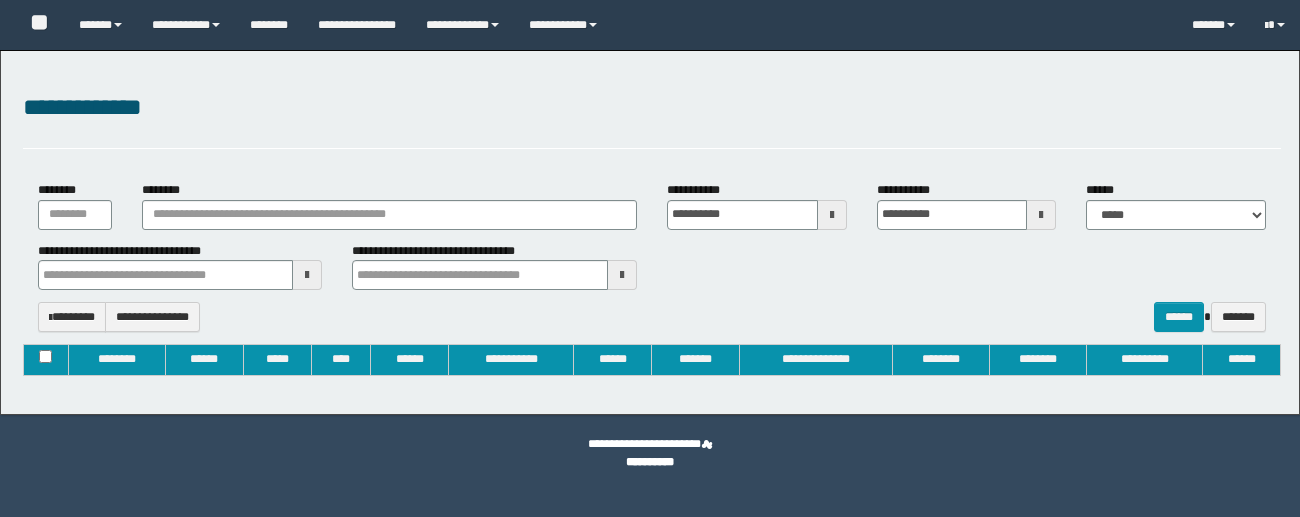 type on "**********" 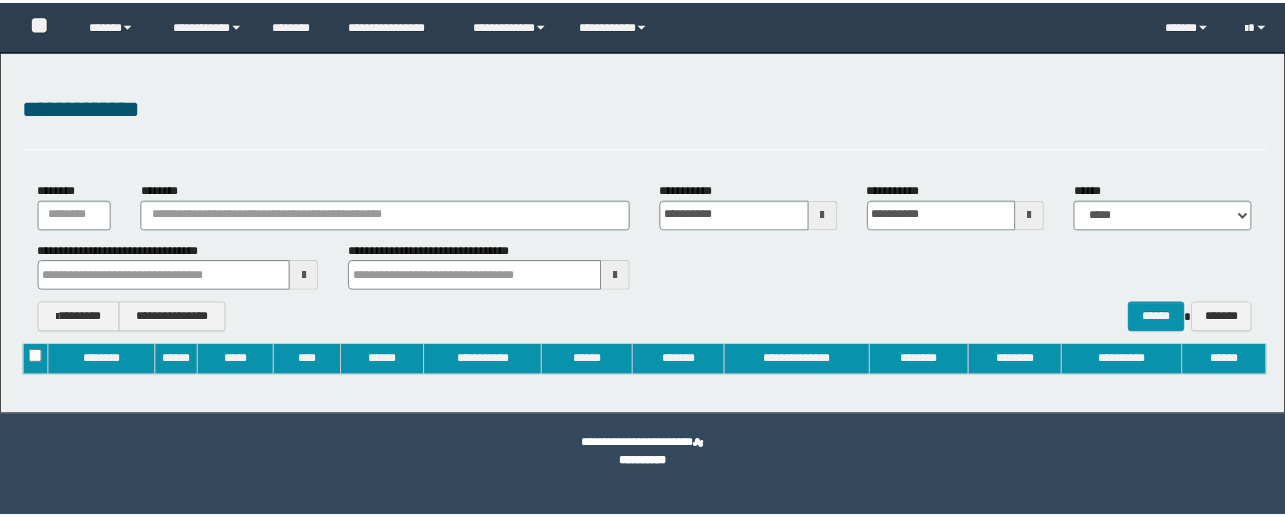 scroll, scrollTop: 0, scrollLeft: 0, axis: both 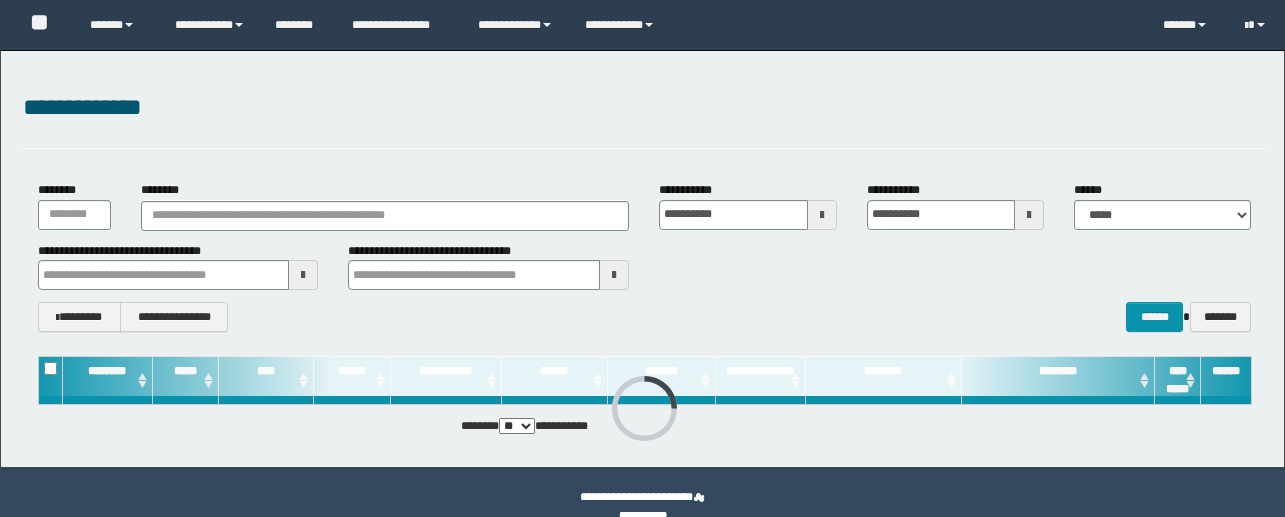 type 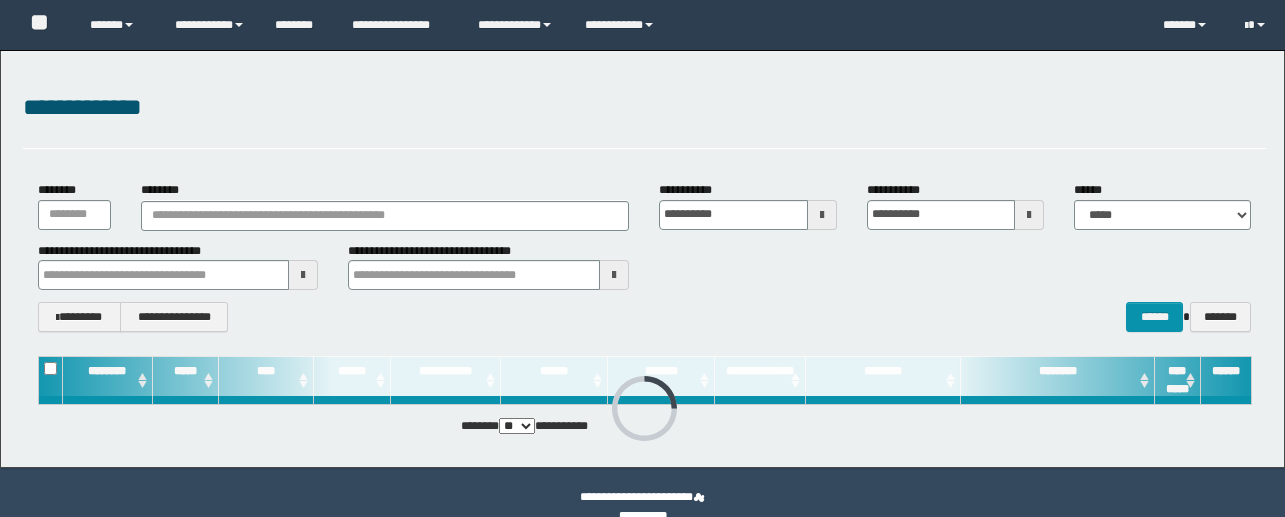 scroll, scrollTop: 0, scrollLeft: 0, axis: both 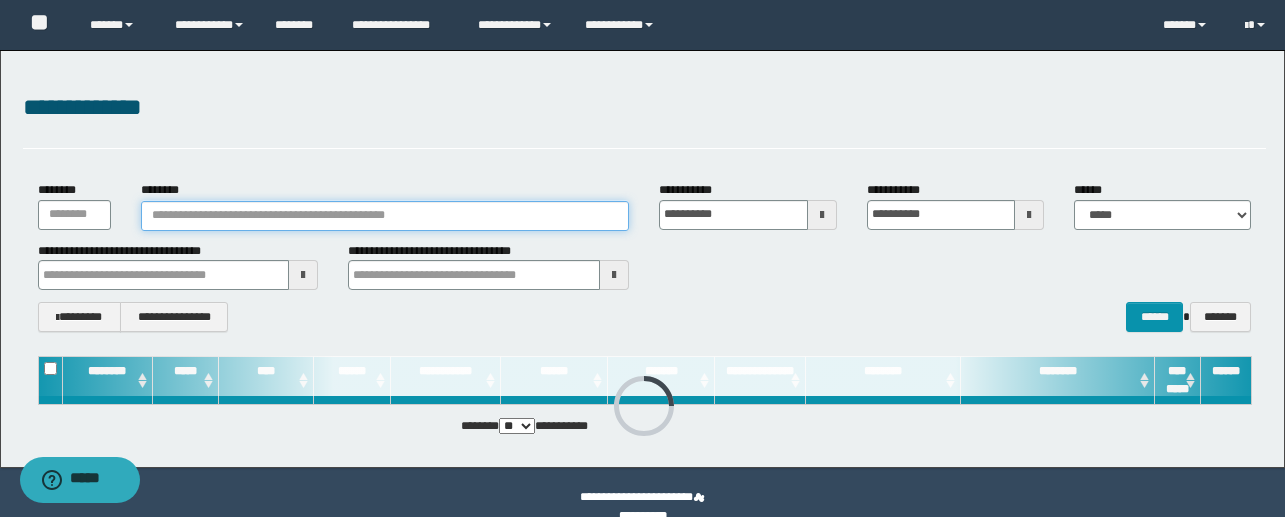 click on "********" at bounding box center (385, 216) 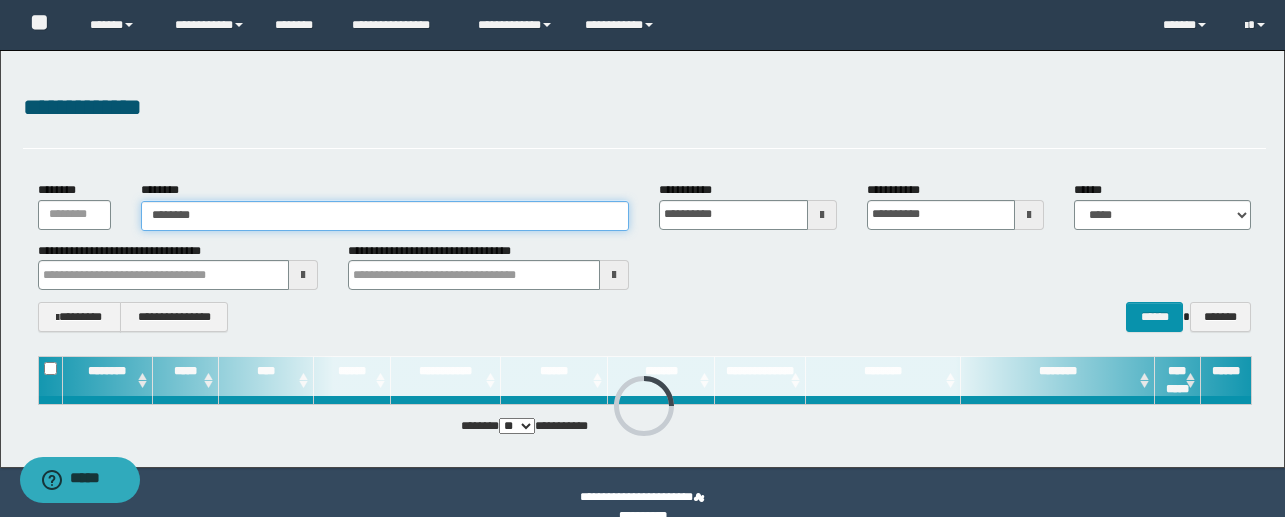 type on "********" 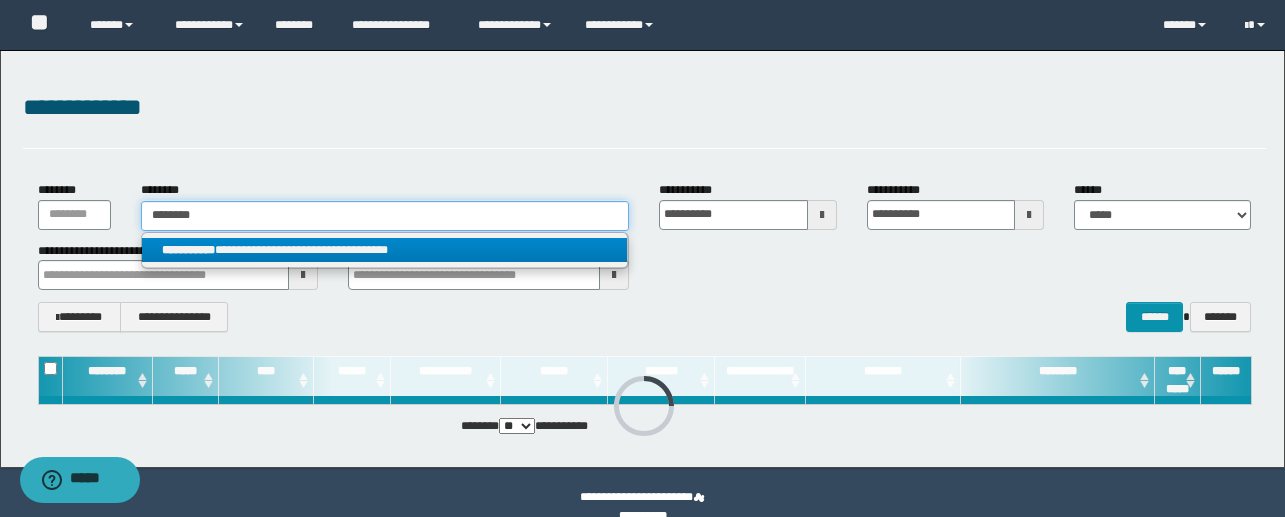 type on "********" 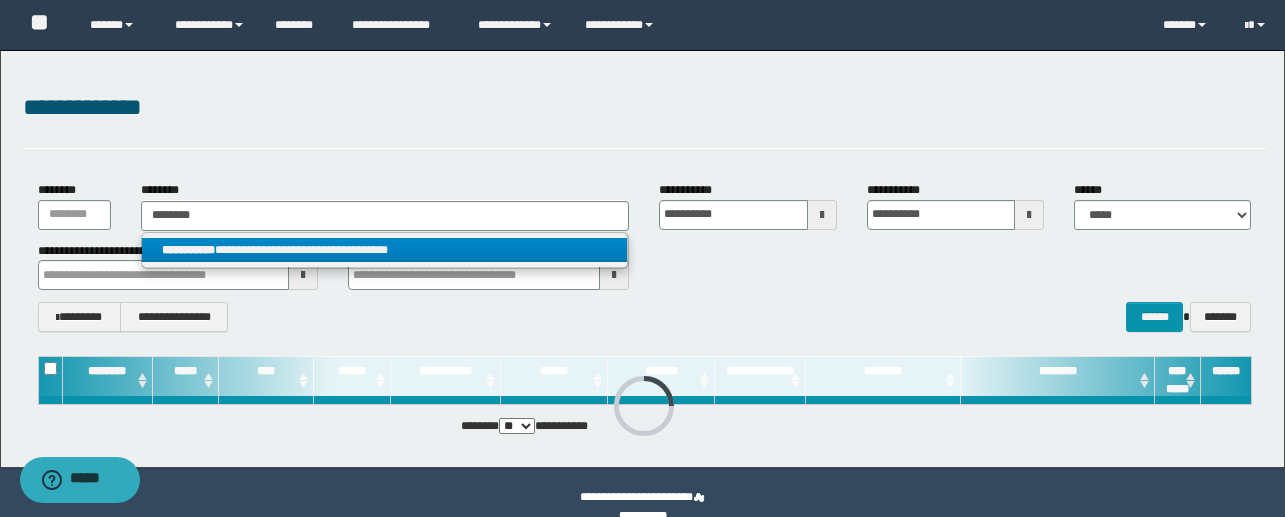 click on "**********" at bounding box center [384, 250] 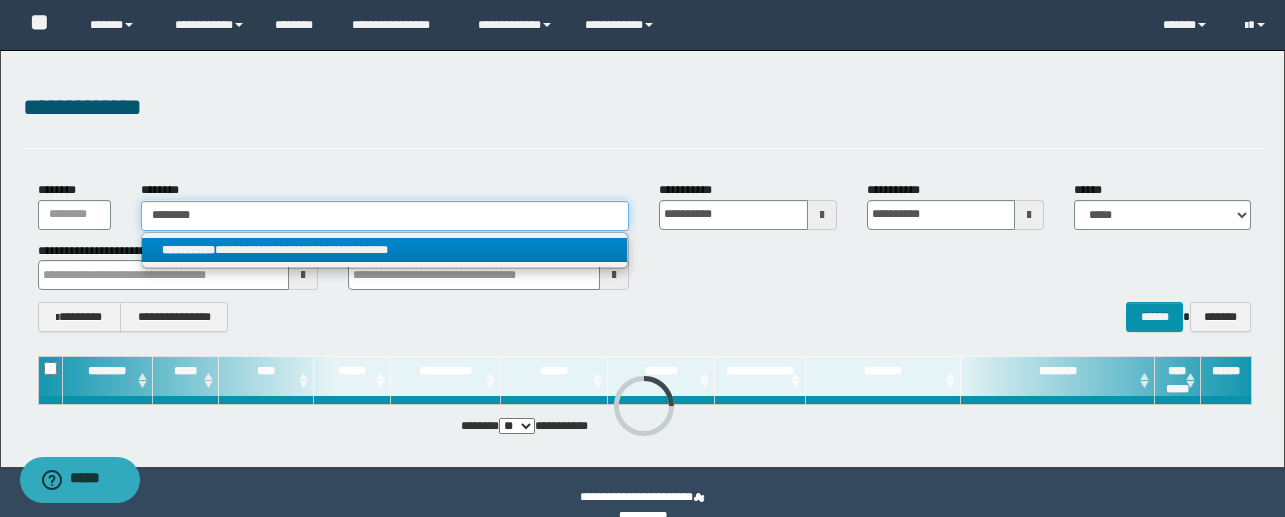 type 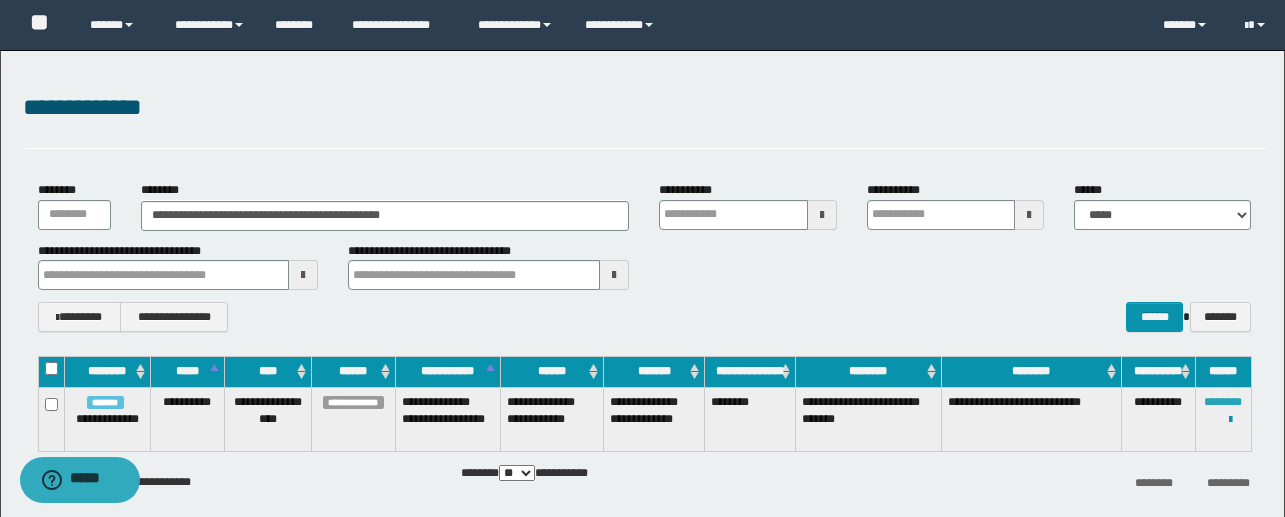 click on "********" at bounding box center (1223, 402) 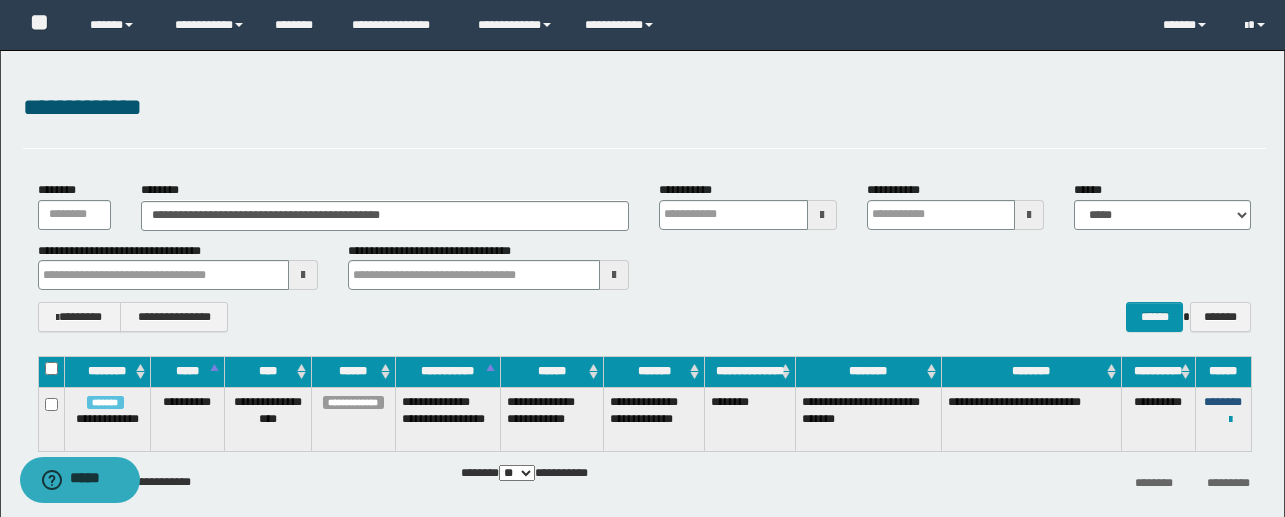type 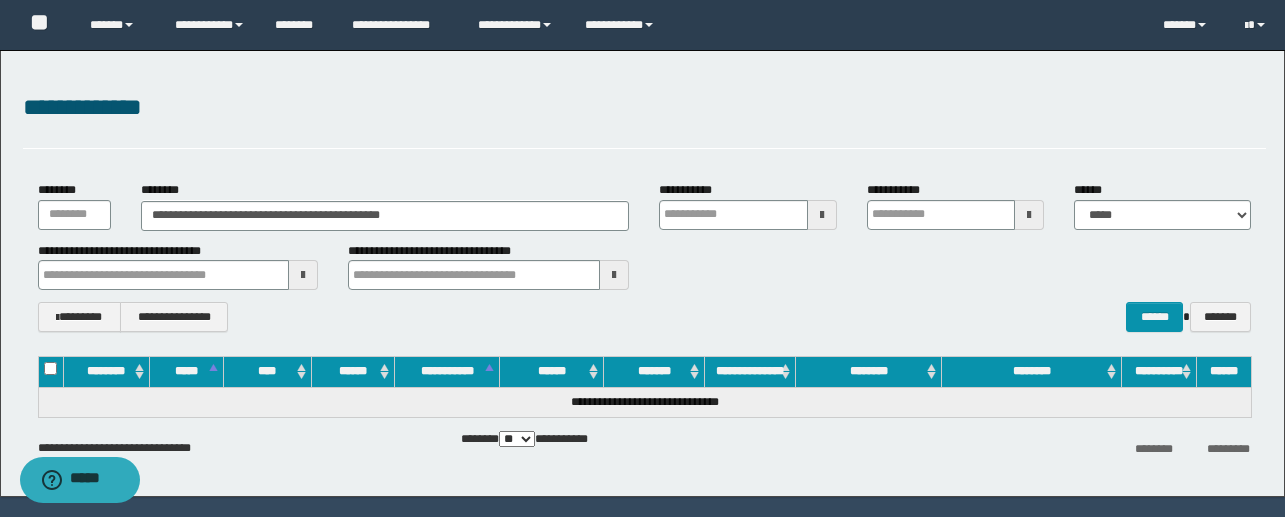 type 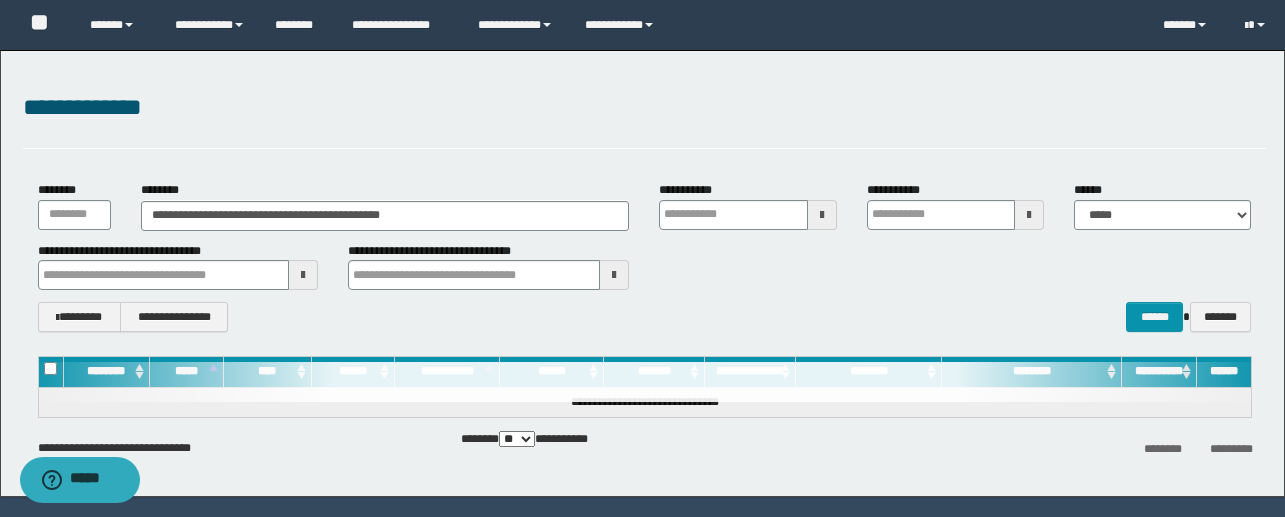 type 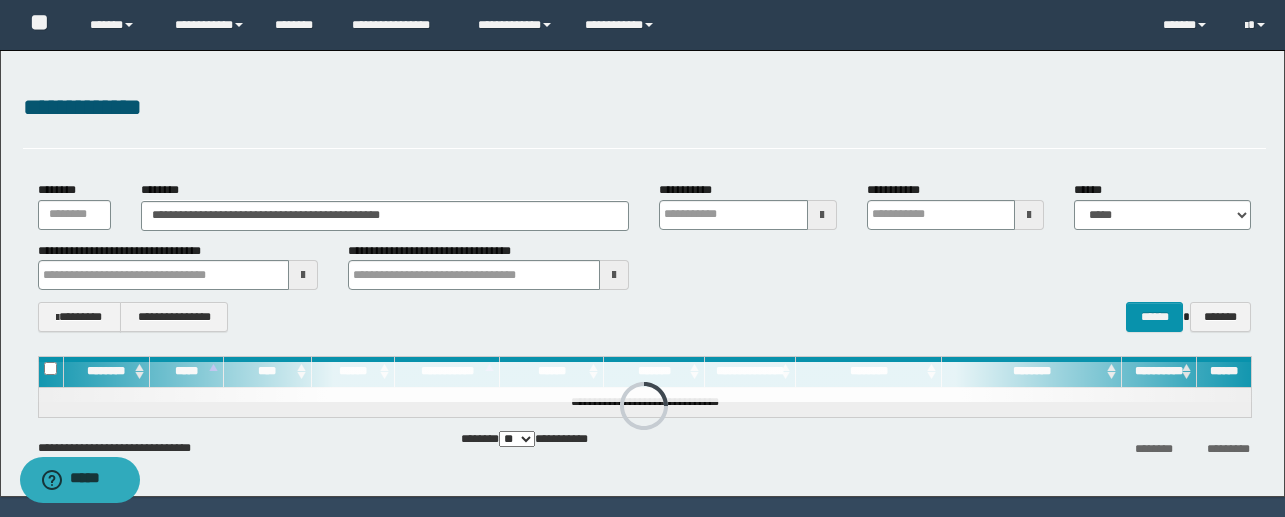 type 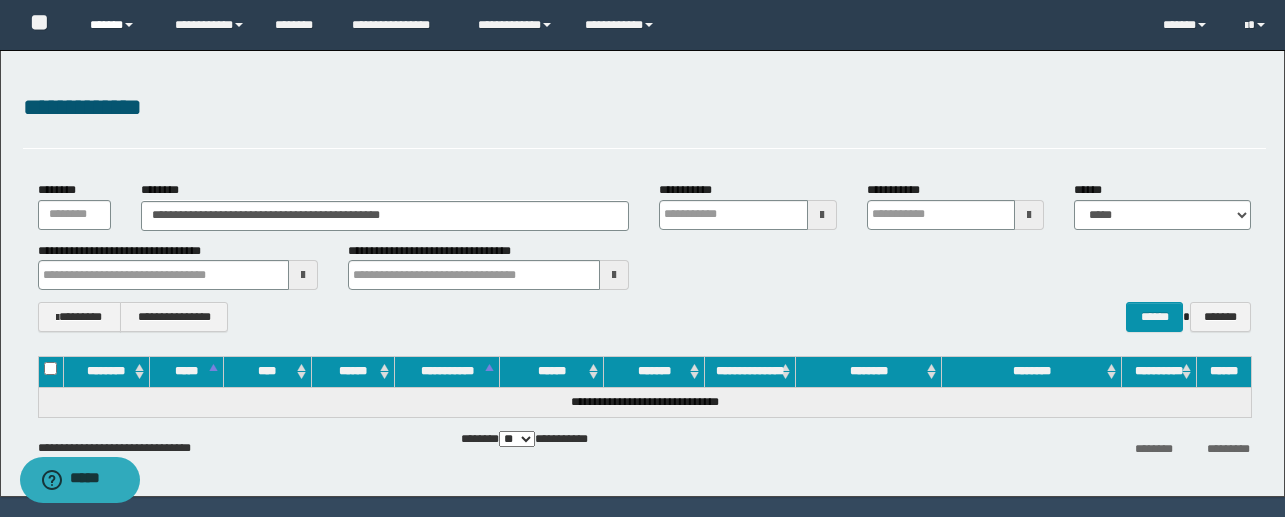 click on "******" at bounding box center [117, 25] 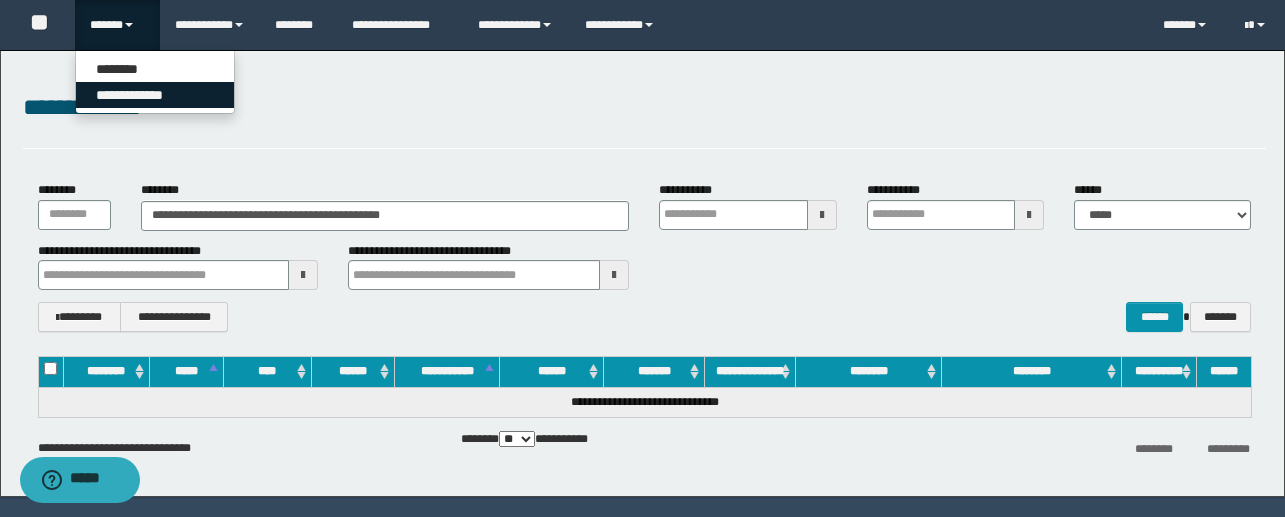 click on "**********" at bounding box center [155, 95] 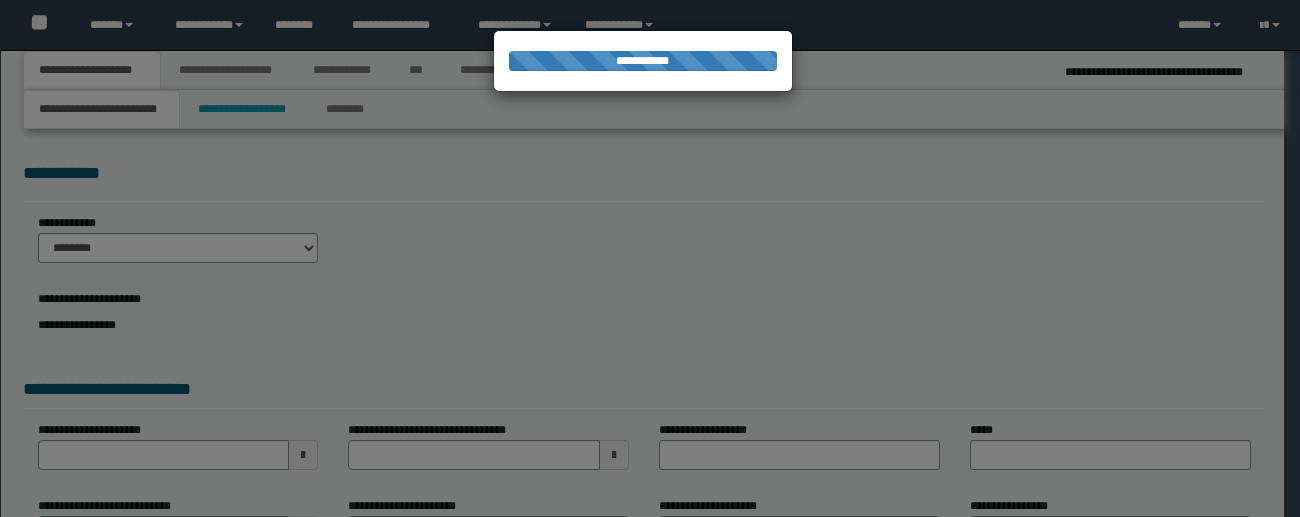 scroll, scrollTop: 0, scrollLeft: 0, axis: both 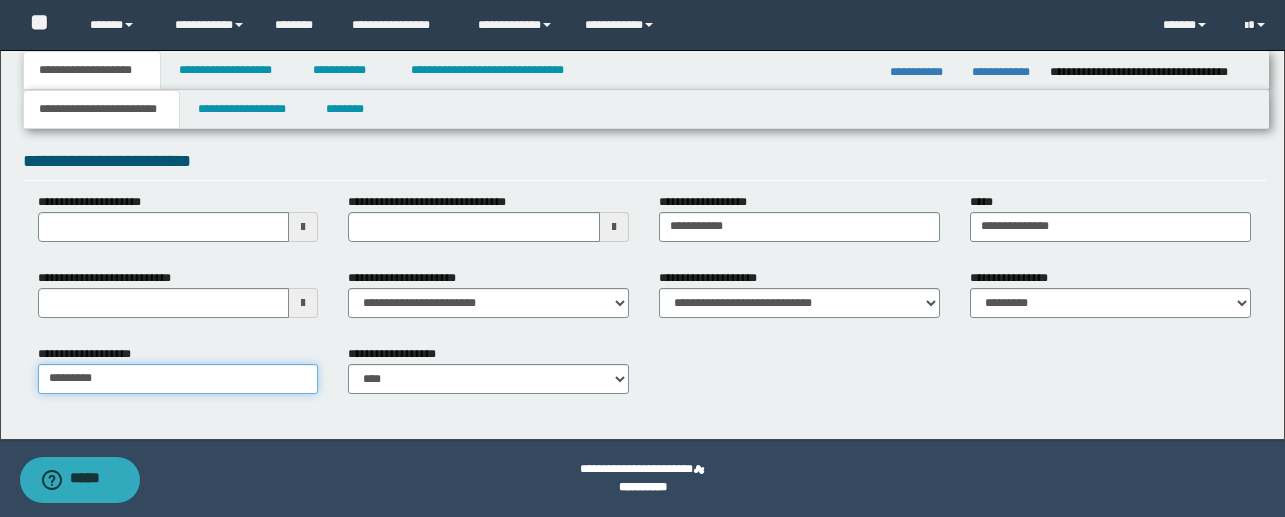 click on "*********" at bounding box center (178, 379) 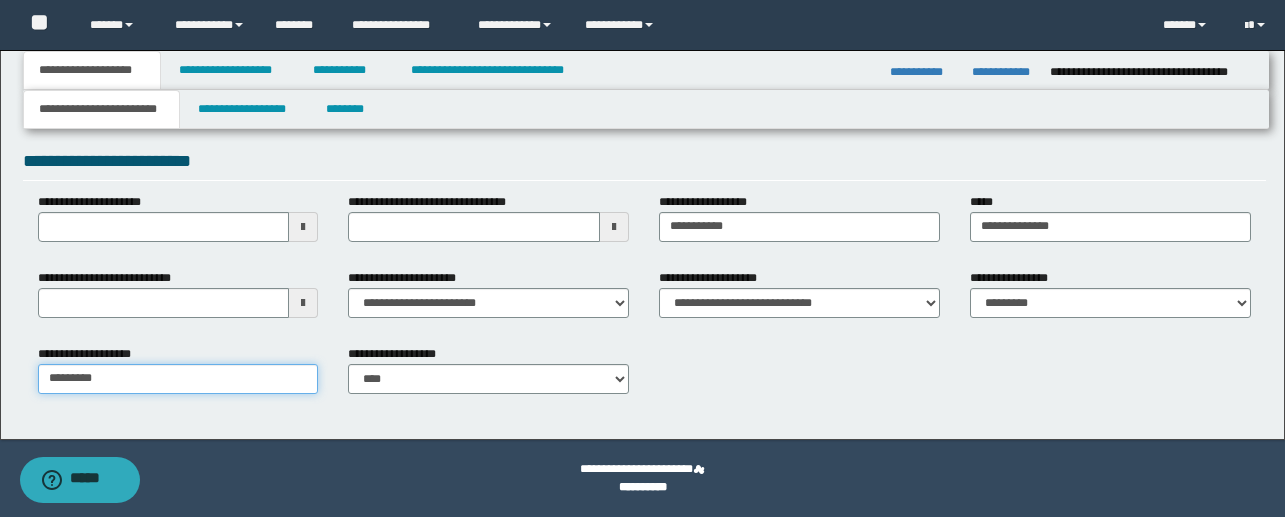 paste 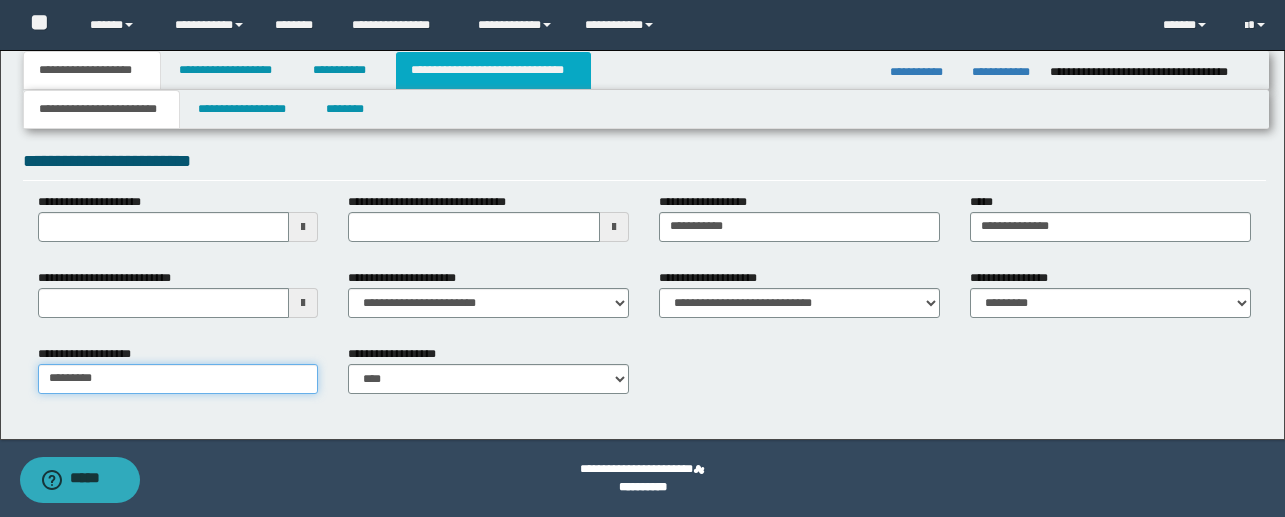 type on "*********" 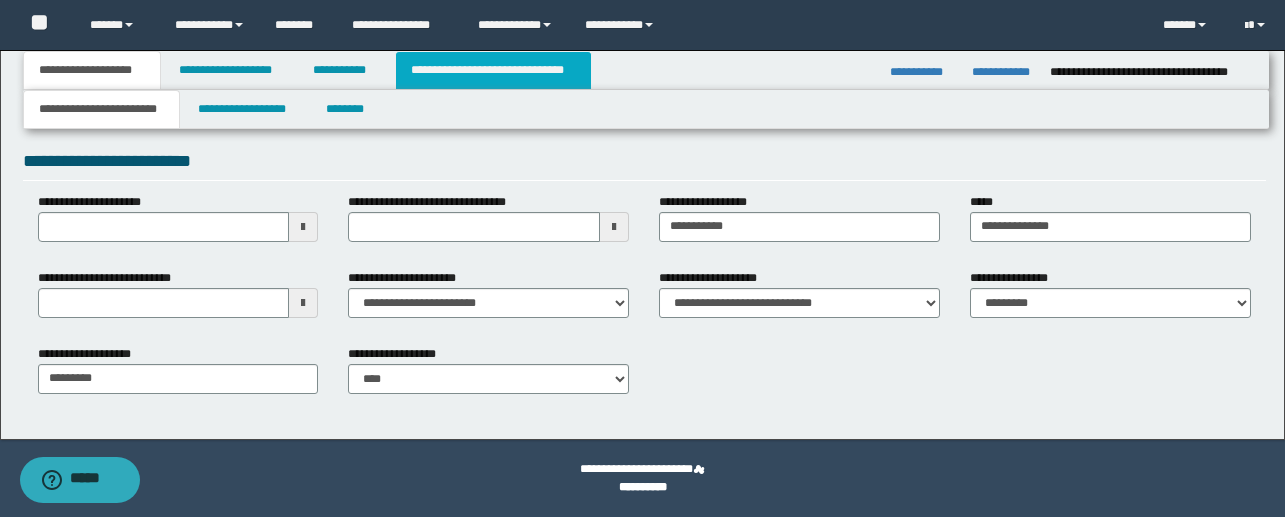 click on "**********" at bounding box center (493, 70) 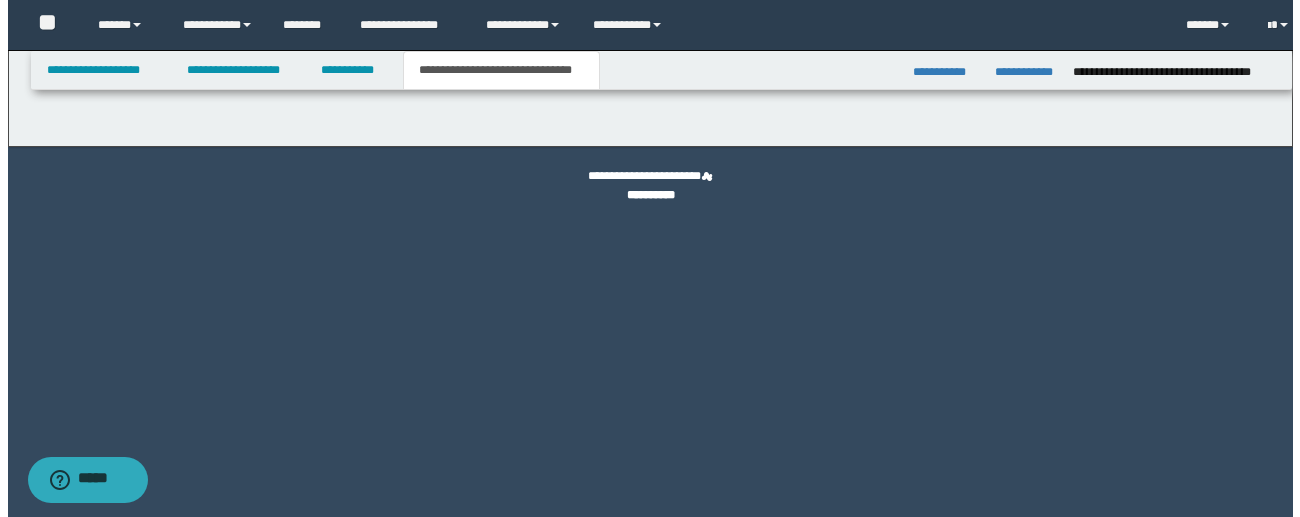 scroll, scrollTop: 0, scrollLeft: 0, axis: both 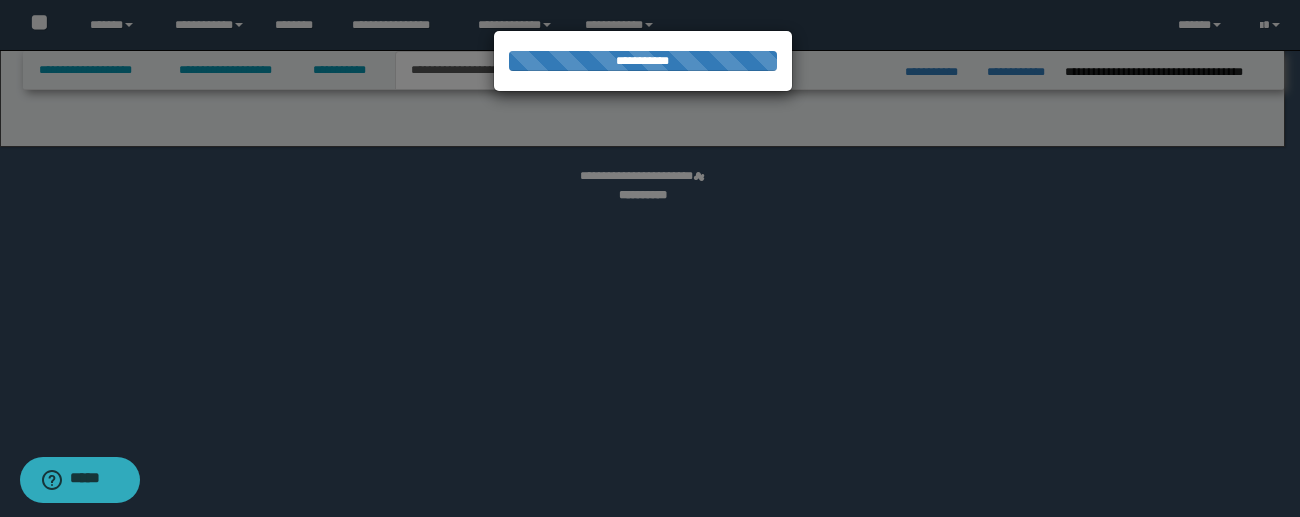 select on "*" 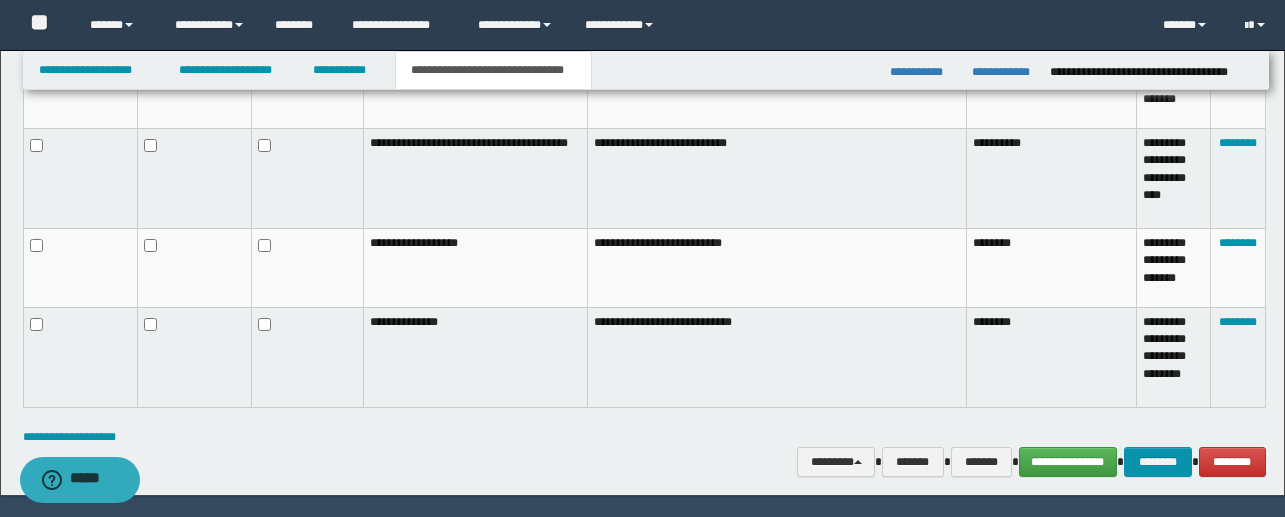 scroll, scrollTop: 1211, scrollLeft: 0, axis: vertical 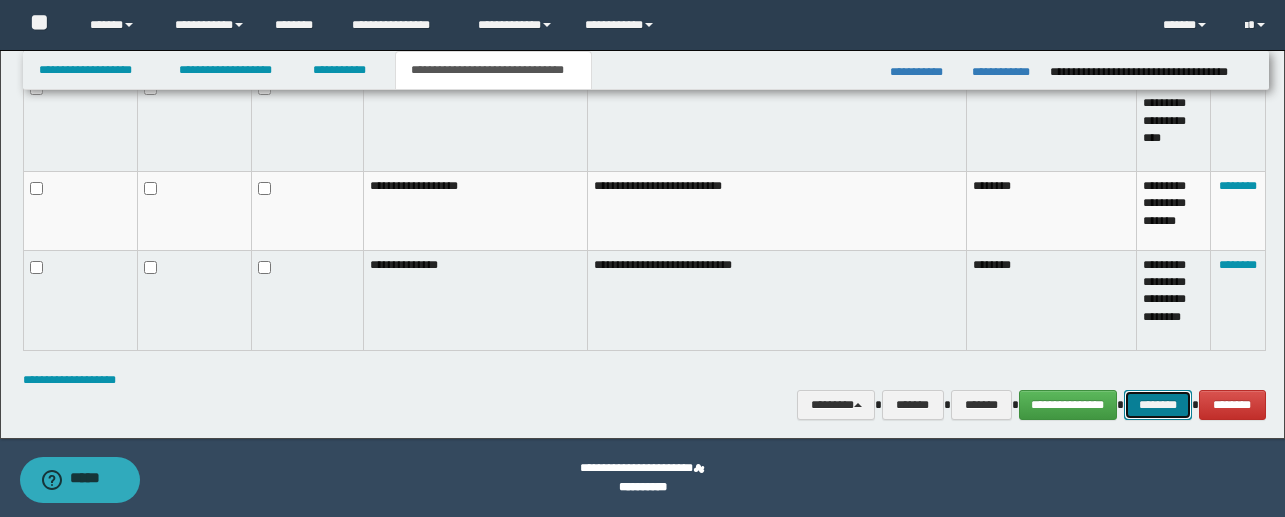 click on "********" at bounding box center (1158, 405) 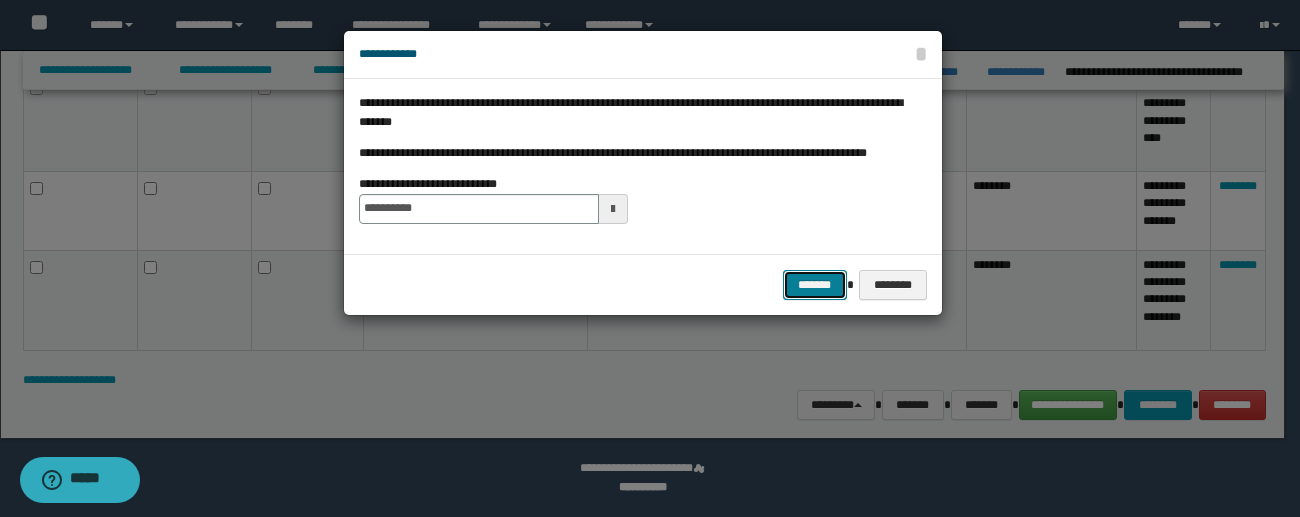 click on "*******" at bounding box center (815, 285) 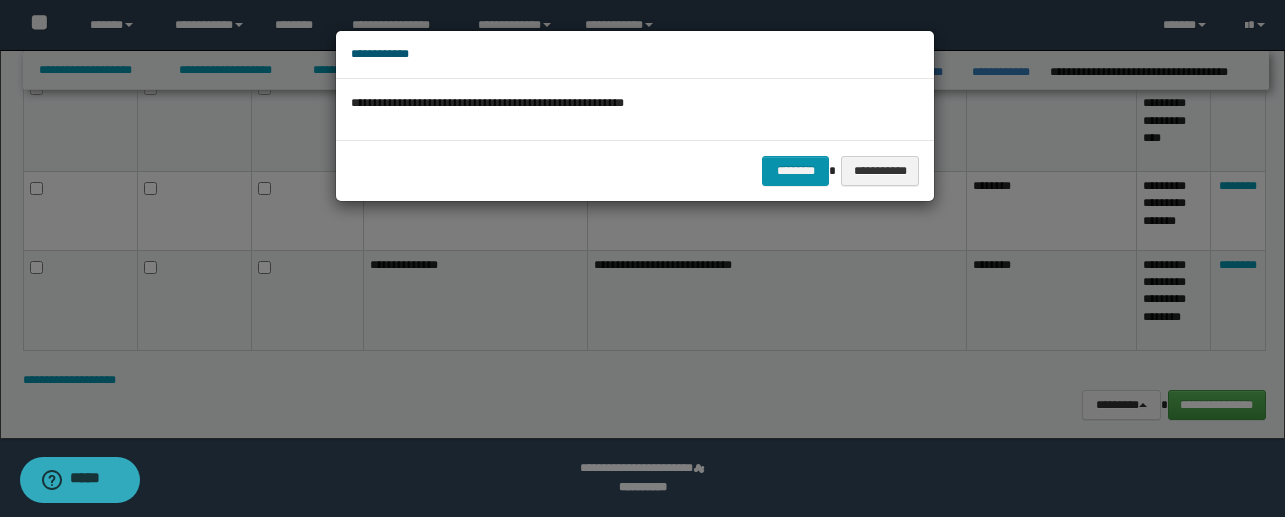 click on "**********" at bounding box center (635, 103) 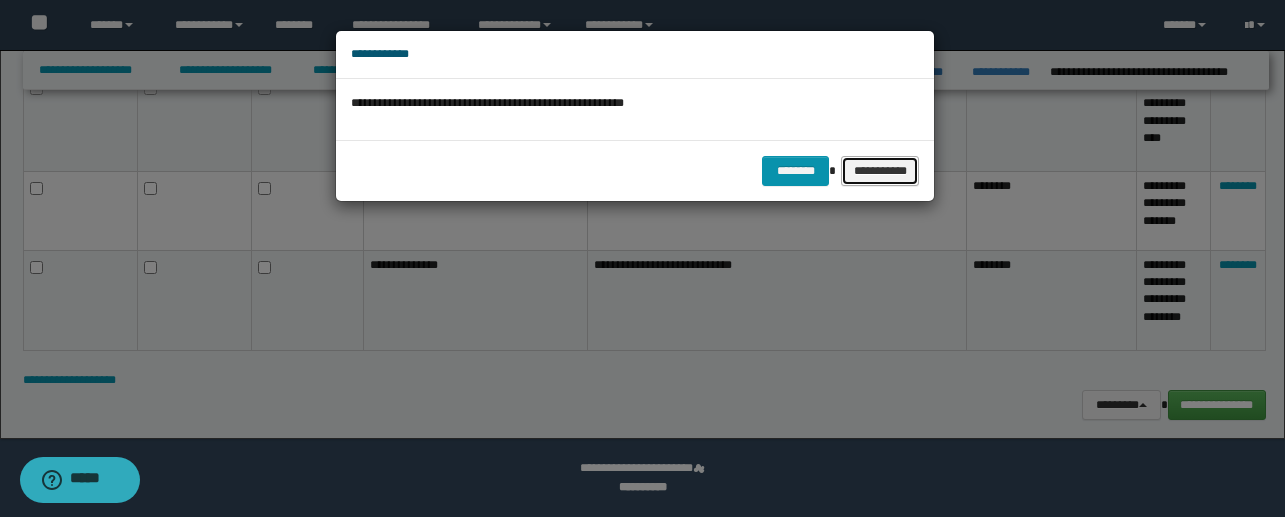click on "**********" at bounding box center [880, 171] 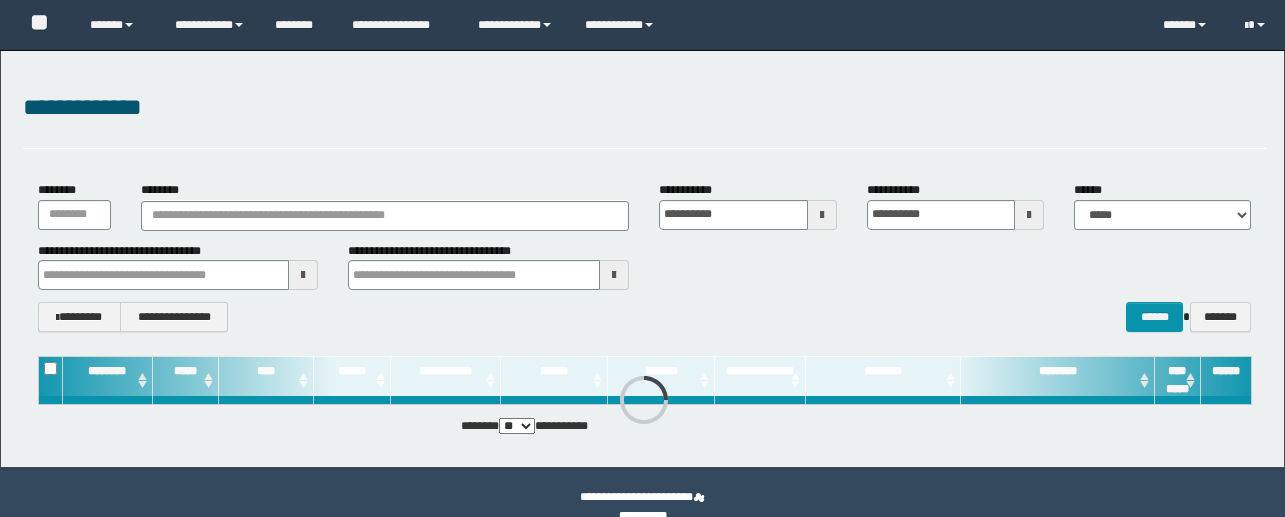 scroll, scrollTop: 0, scrollLeft: 0, axis: both 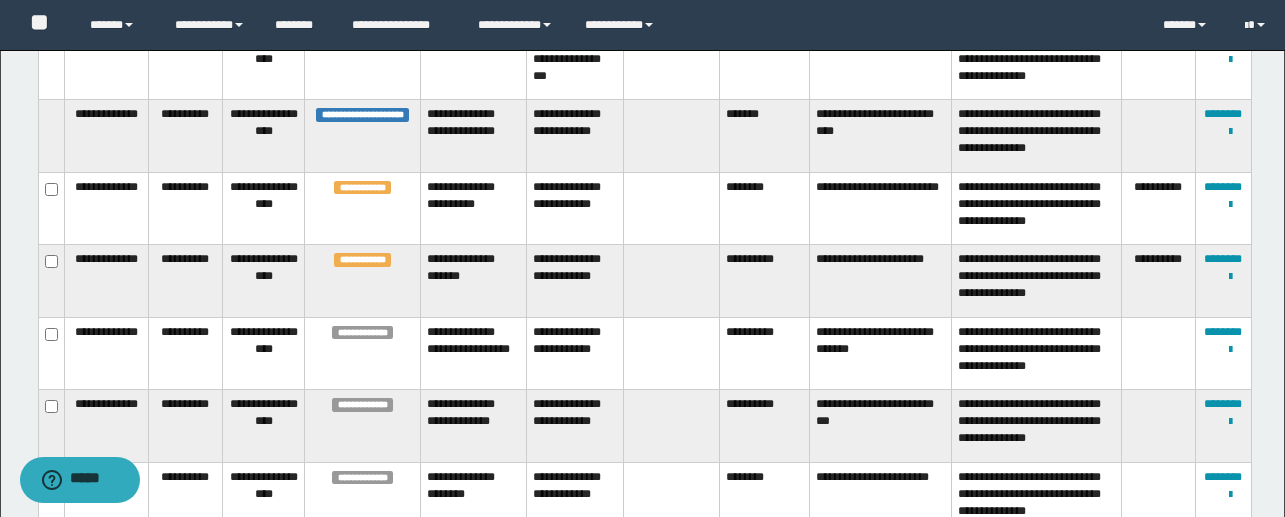 click on "********" at bounding box center (764, 208) 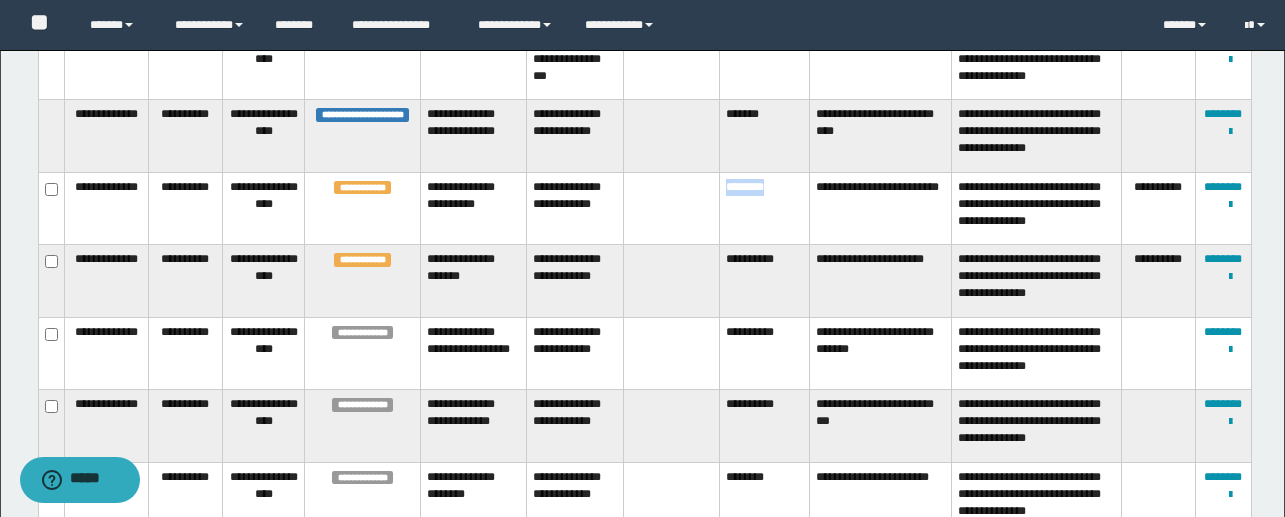 click on "********" at bounding box center (764, 208) 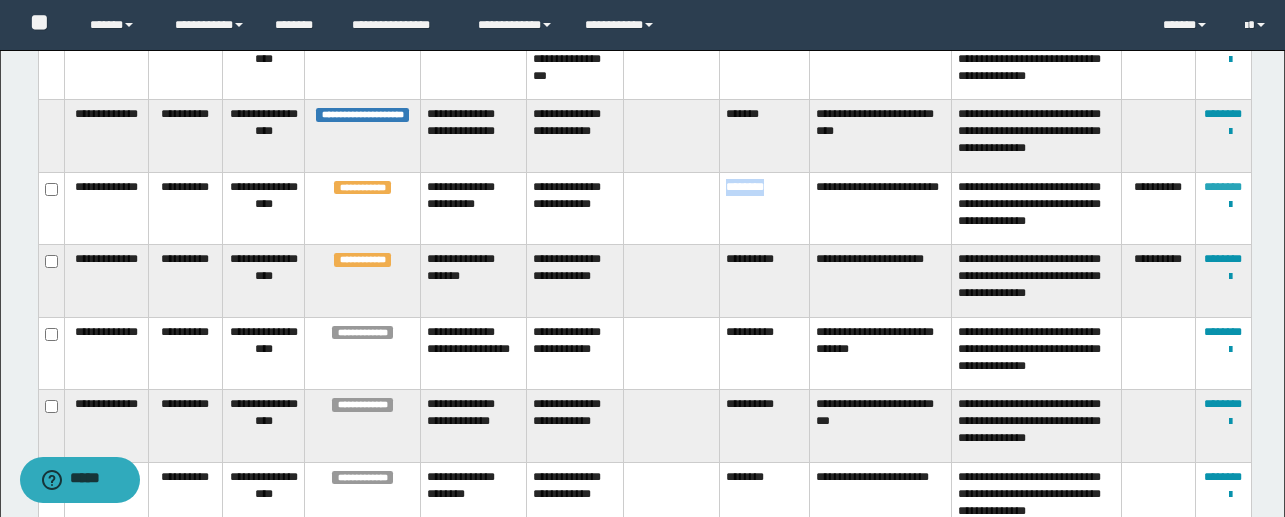click on "********" at bounding box center (1223, 187) 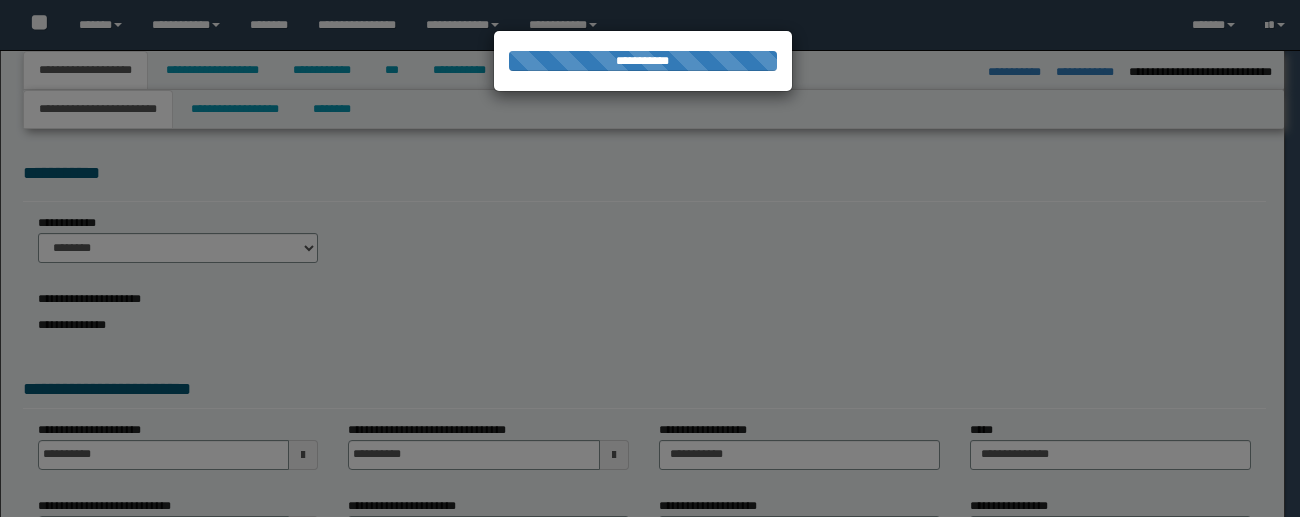 select on "*" 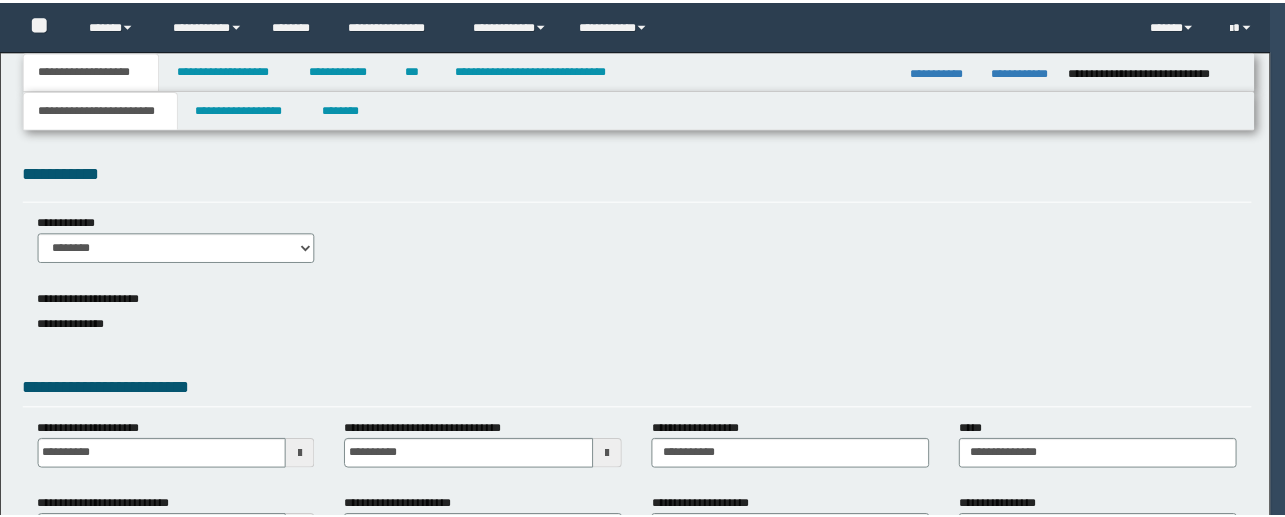 scroll, scrollTop: 0, scrollLeft: 0, axis: both 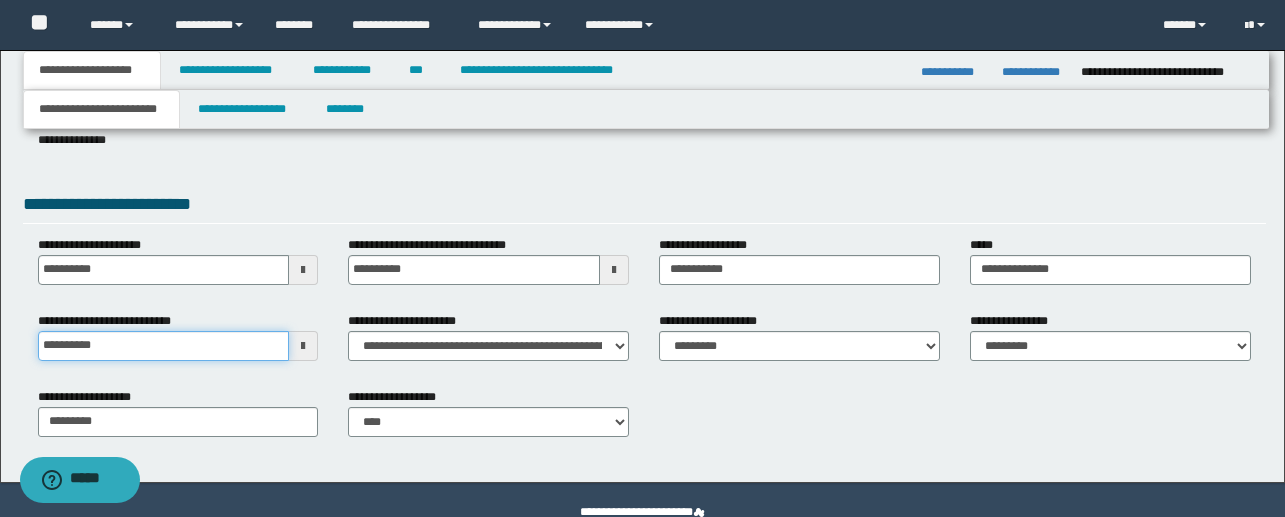 click on "**********" at bounding box center [164, 346] 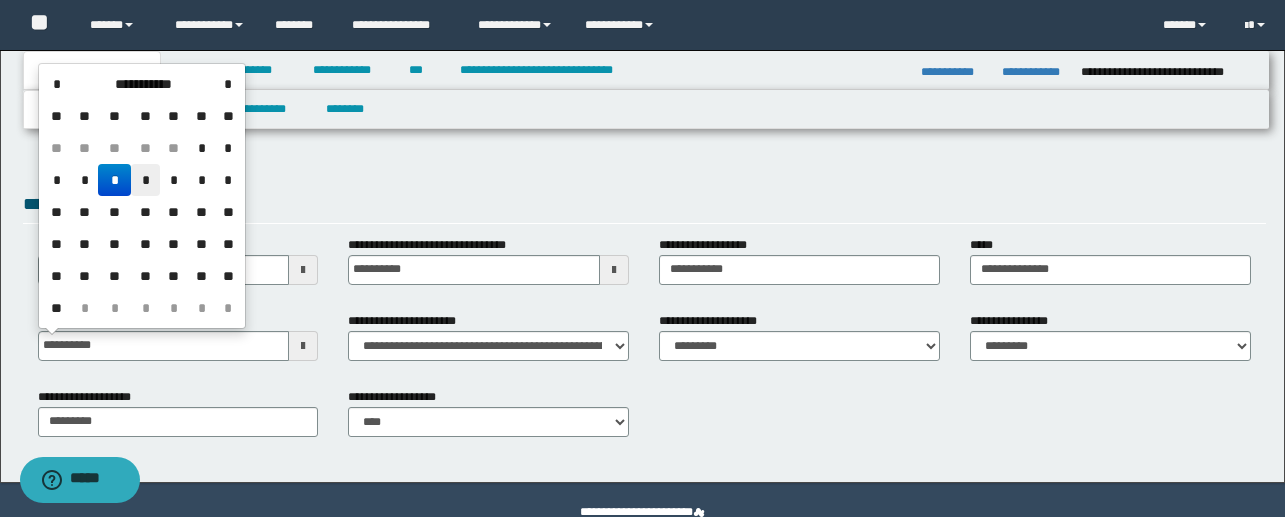 click on "*" at bounding box center (145, 180) 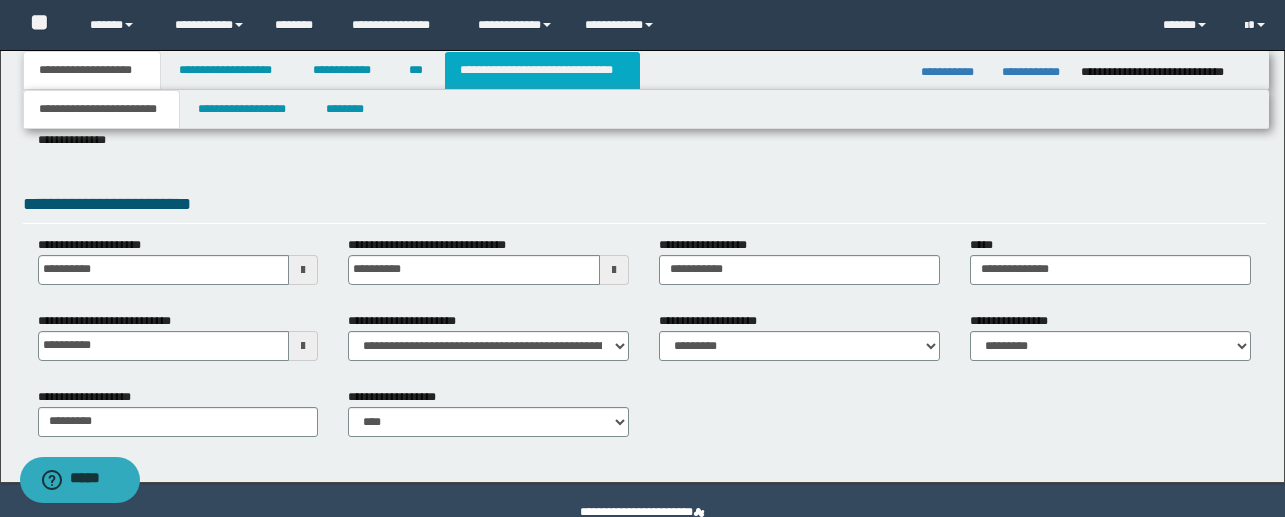 click on "**********" at bounding box center [542, 70] 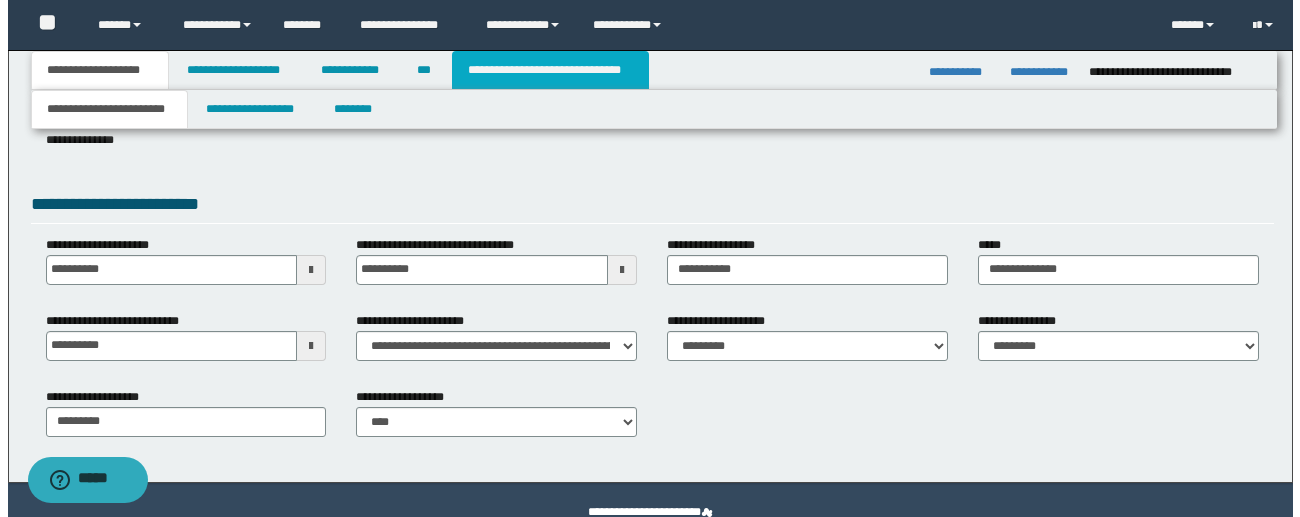scroll, scrollTop: 0, scrollLeft: 0, axis: both 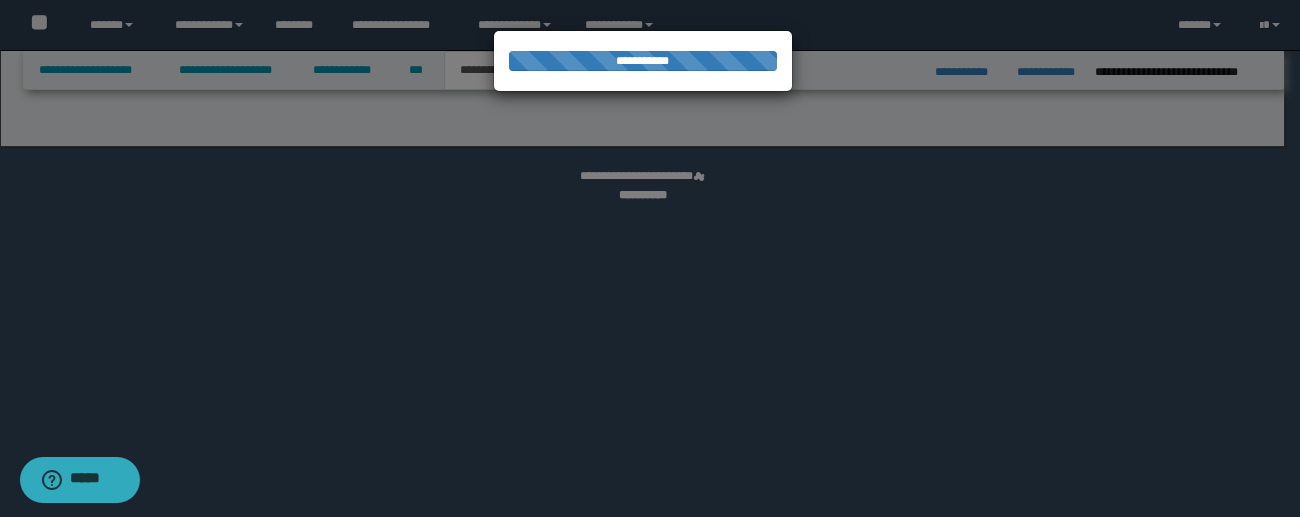 select on "*" 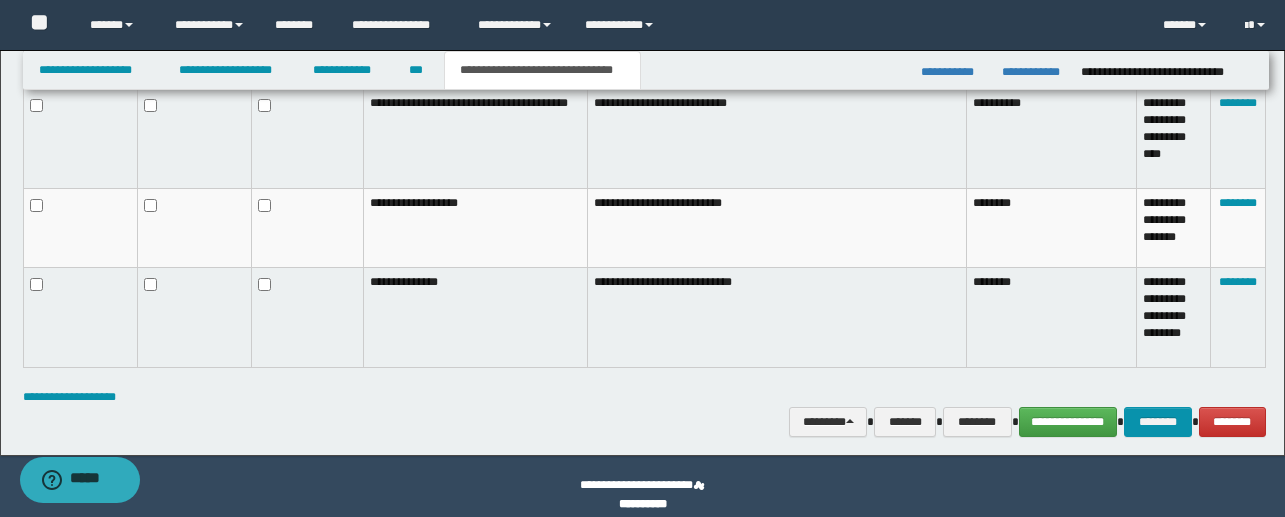 scroll, scrollTop: 1370, scrollLeft: 0, axis: vertical 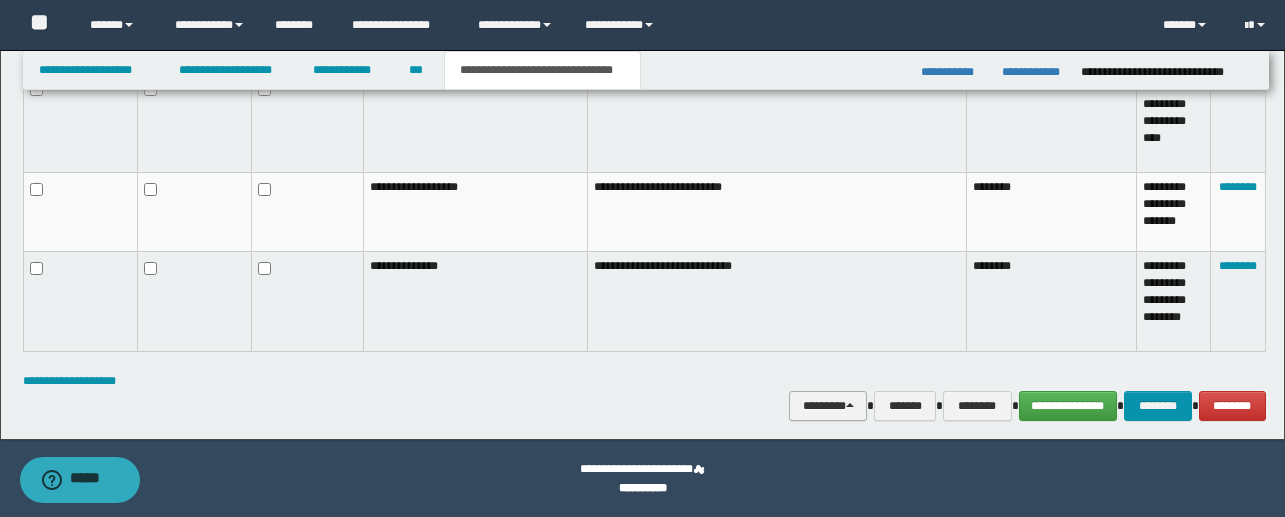 click on "********" at bounding box center (828, 406) 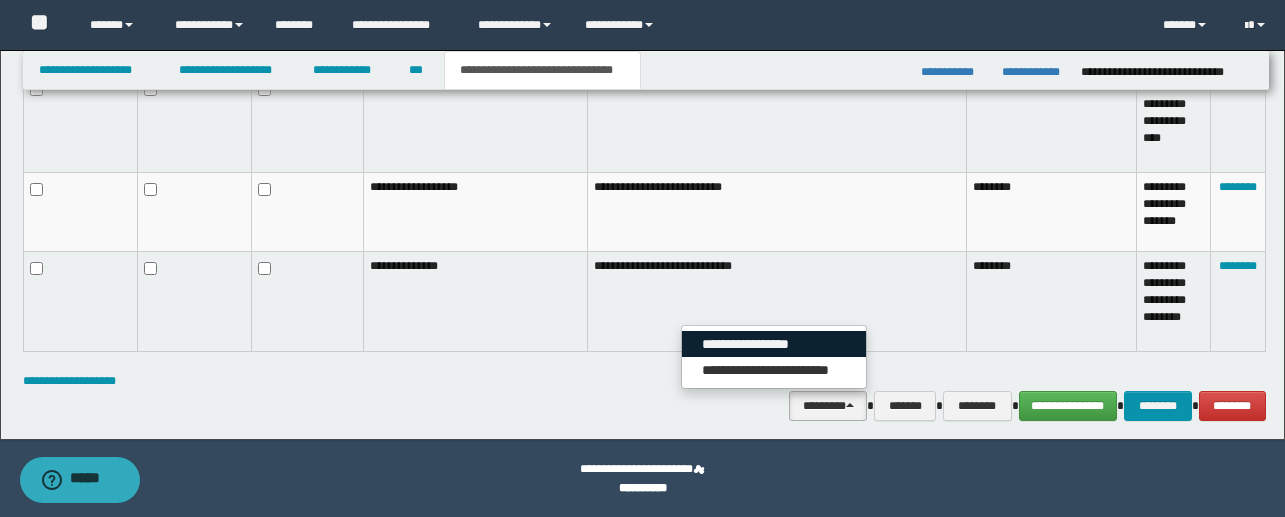 click on "**********" at bounding box center (774, 344) 